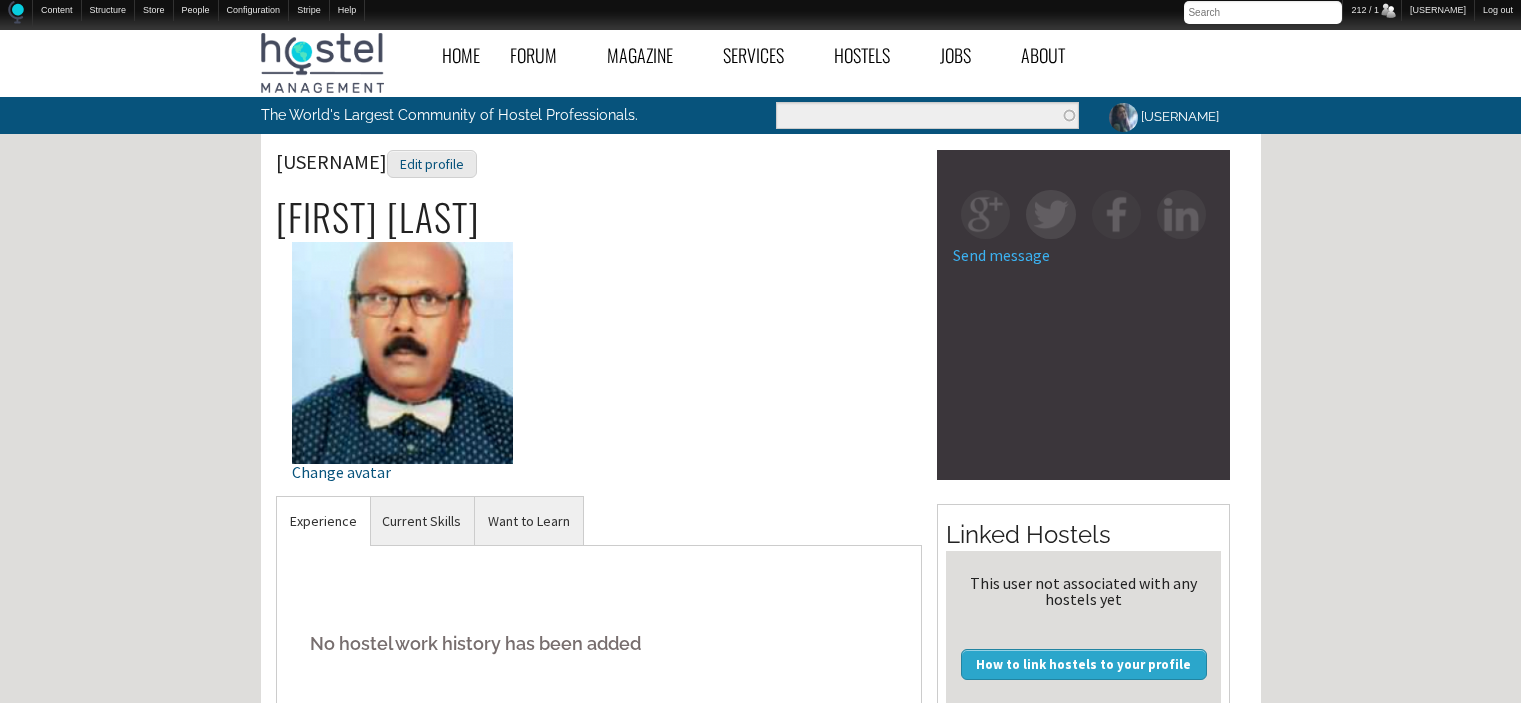 scroll, scrollTop: 0, scrollLeft: 0, axis: both 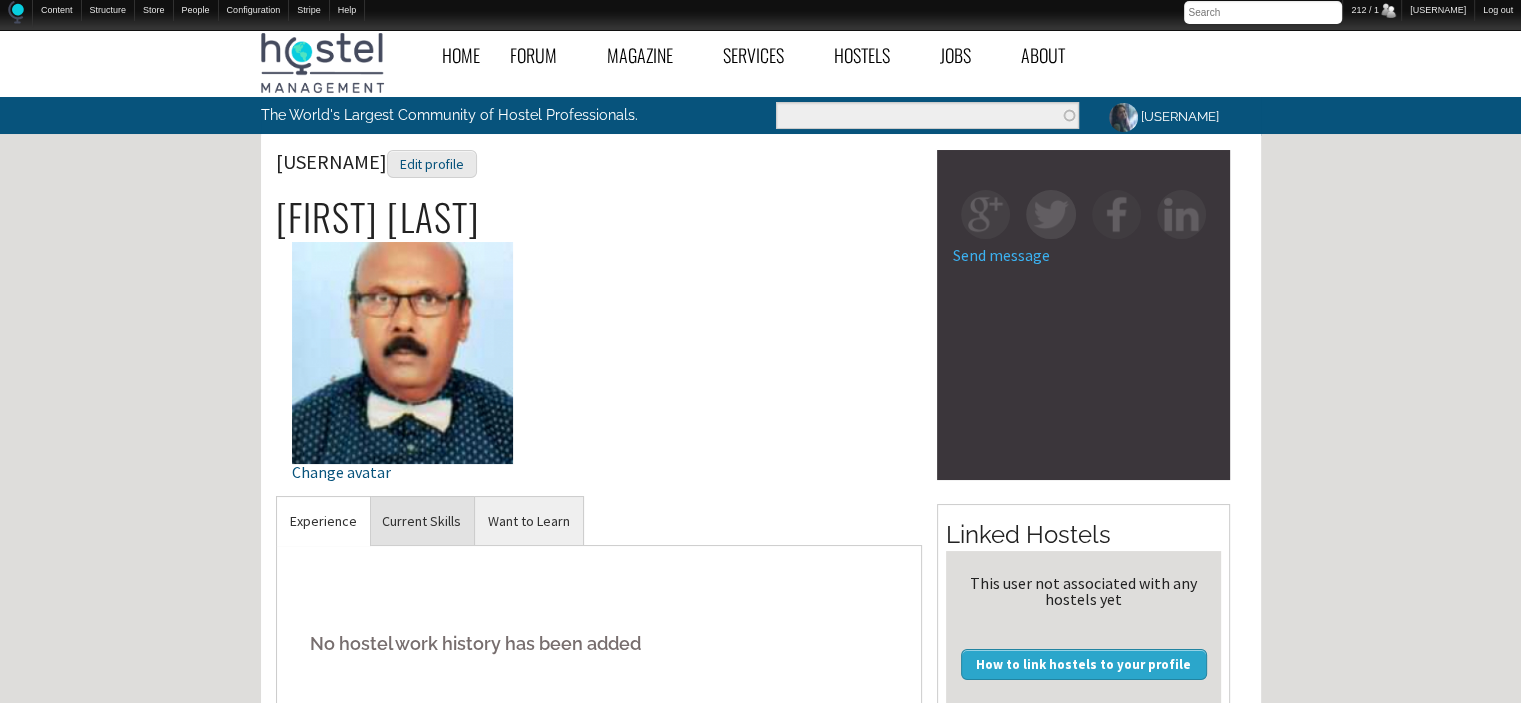 click on "Current Skills" at bounding box center [323, 521] 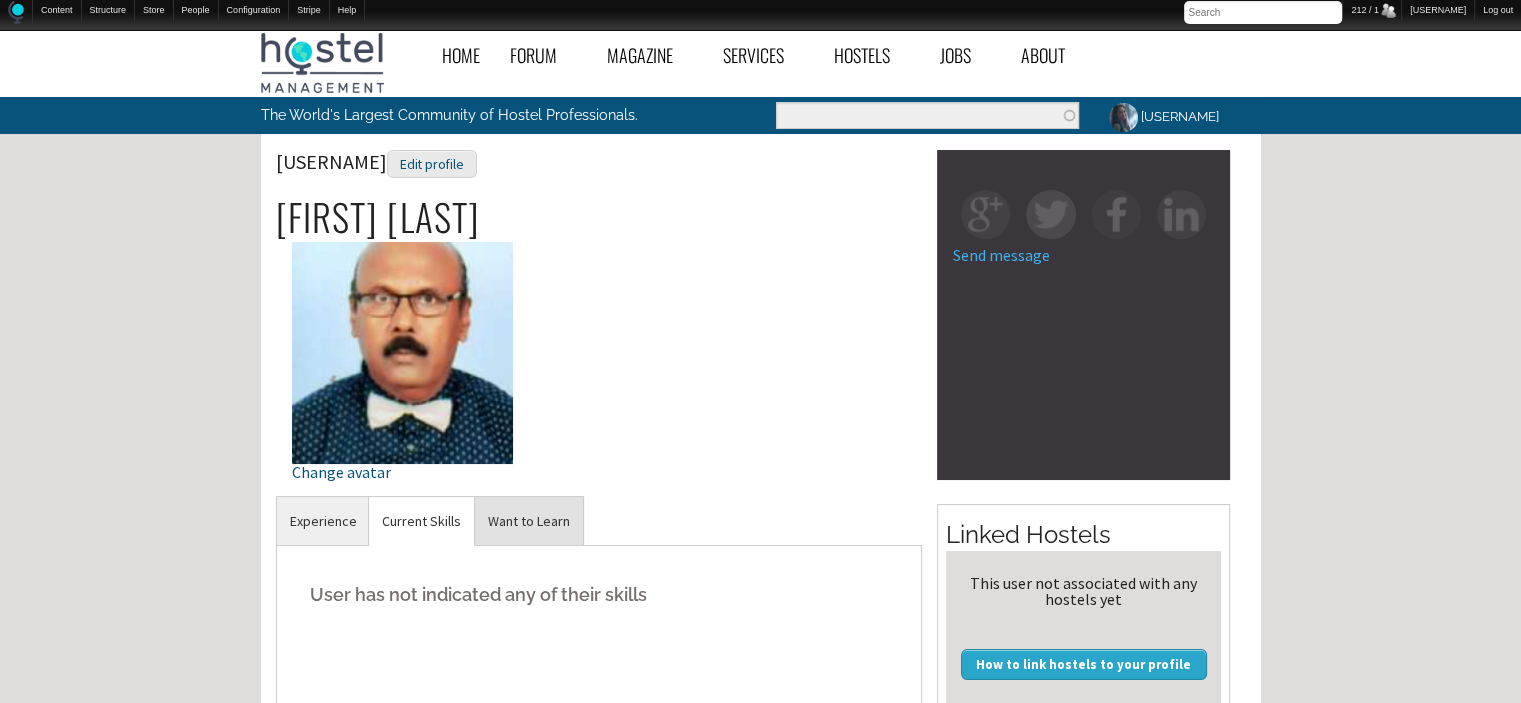 click on "Want to Learn" at bounding box center [323, 521] 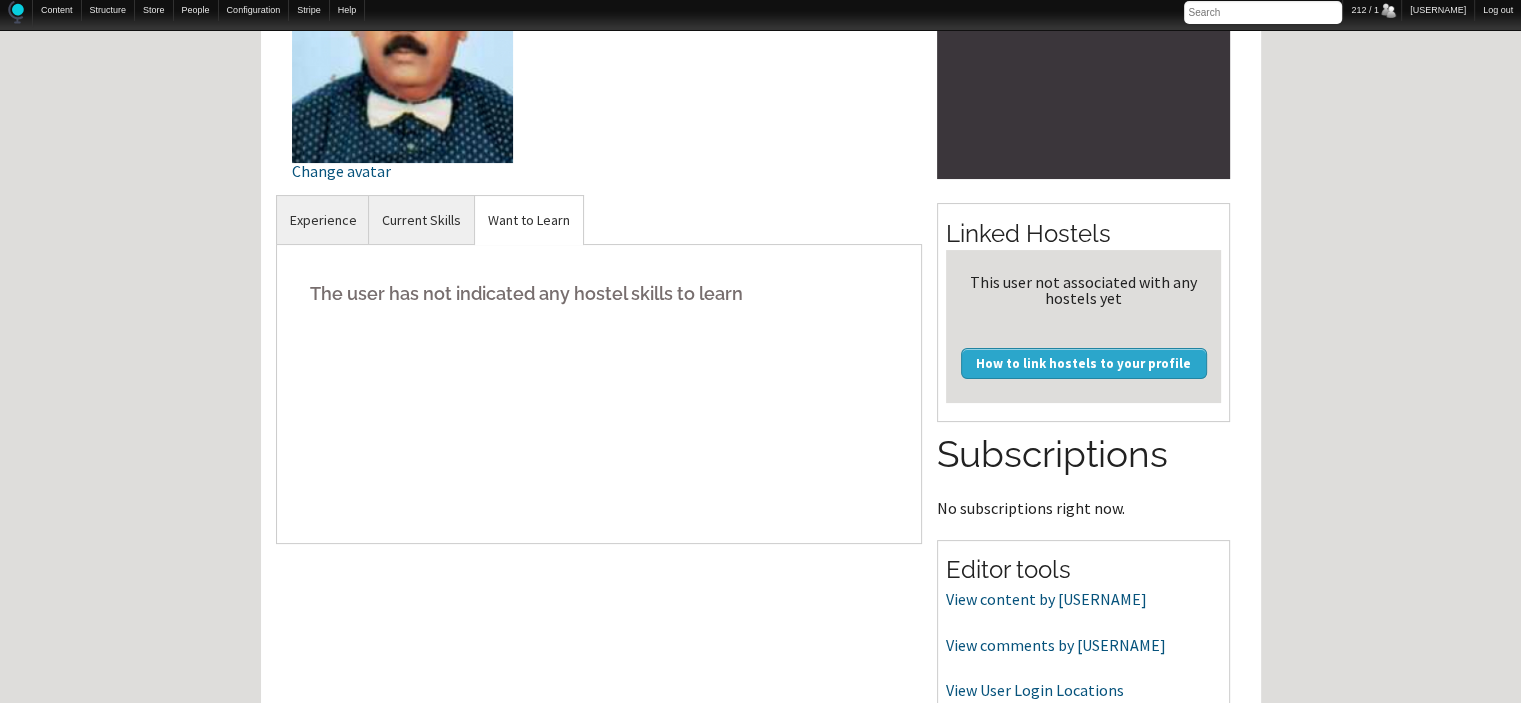 scroll, scrollTop: 307, scrollLeft: 0, axis: vertical 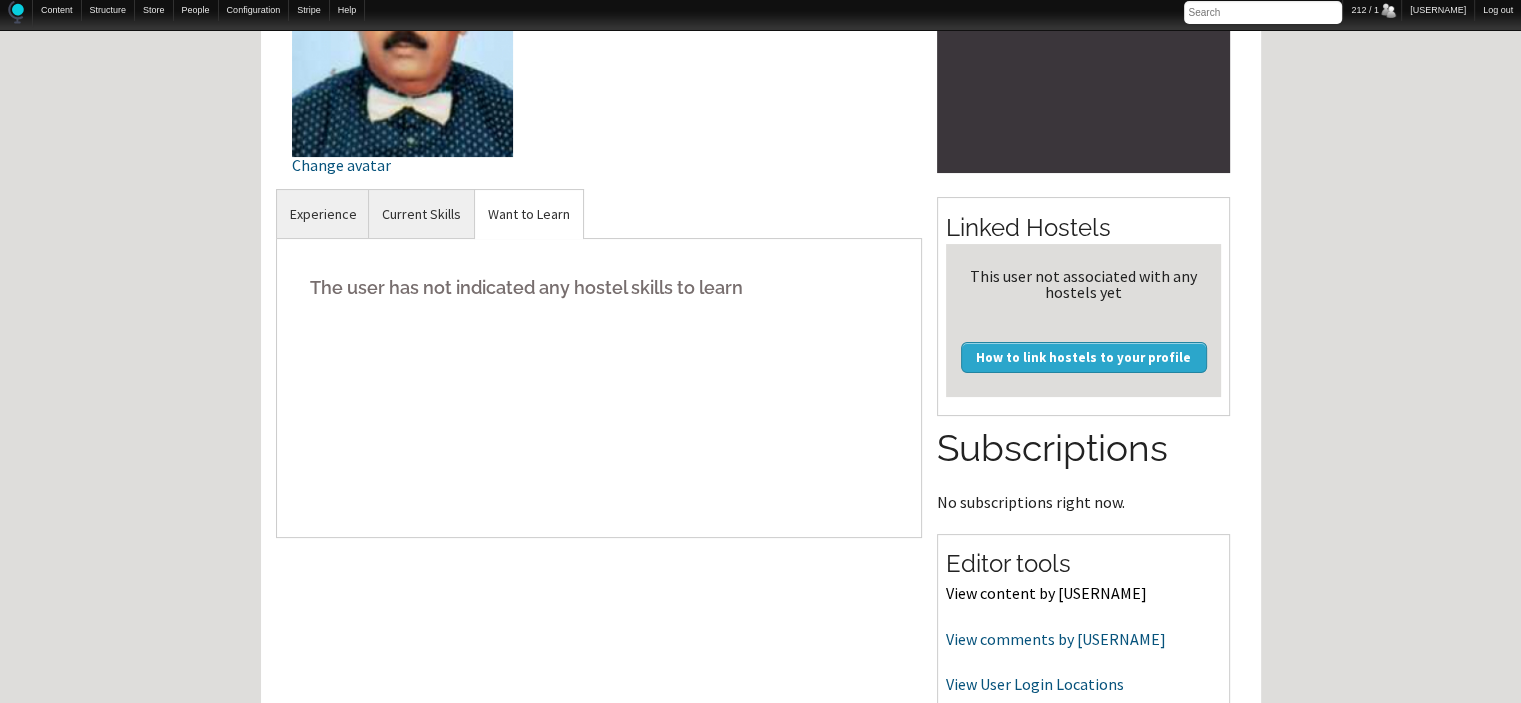 click on "View content by [USERNAME]" at bounding box center (1046, 593) 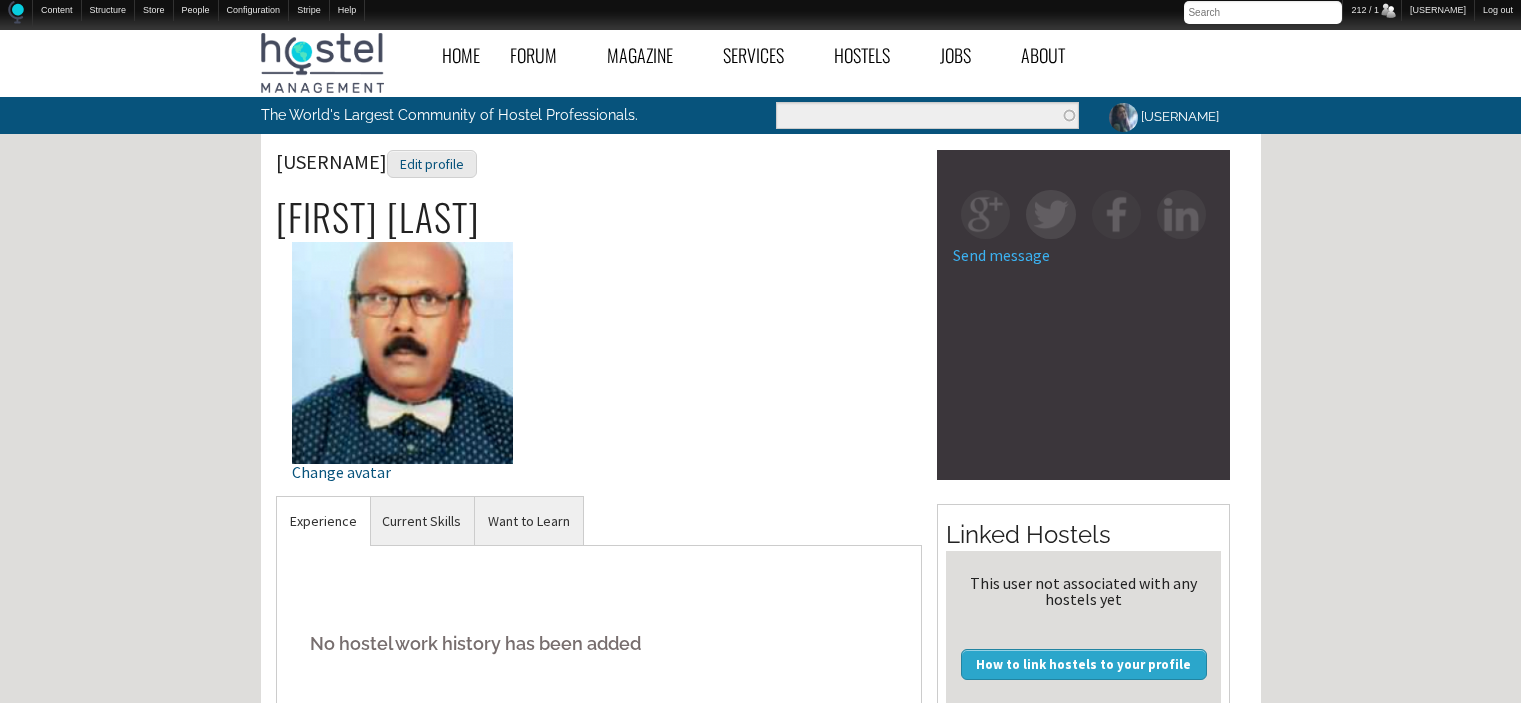 scroll, scrollTop: 307, scrollLeft: 0, axis: vertical 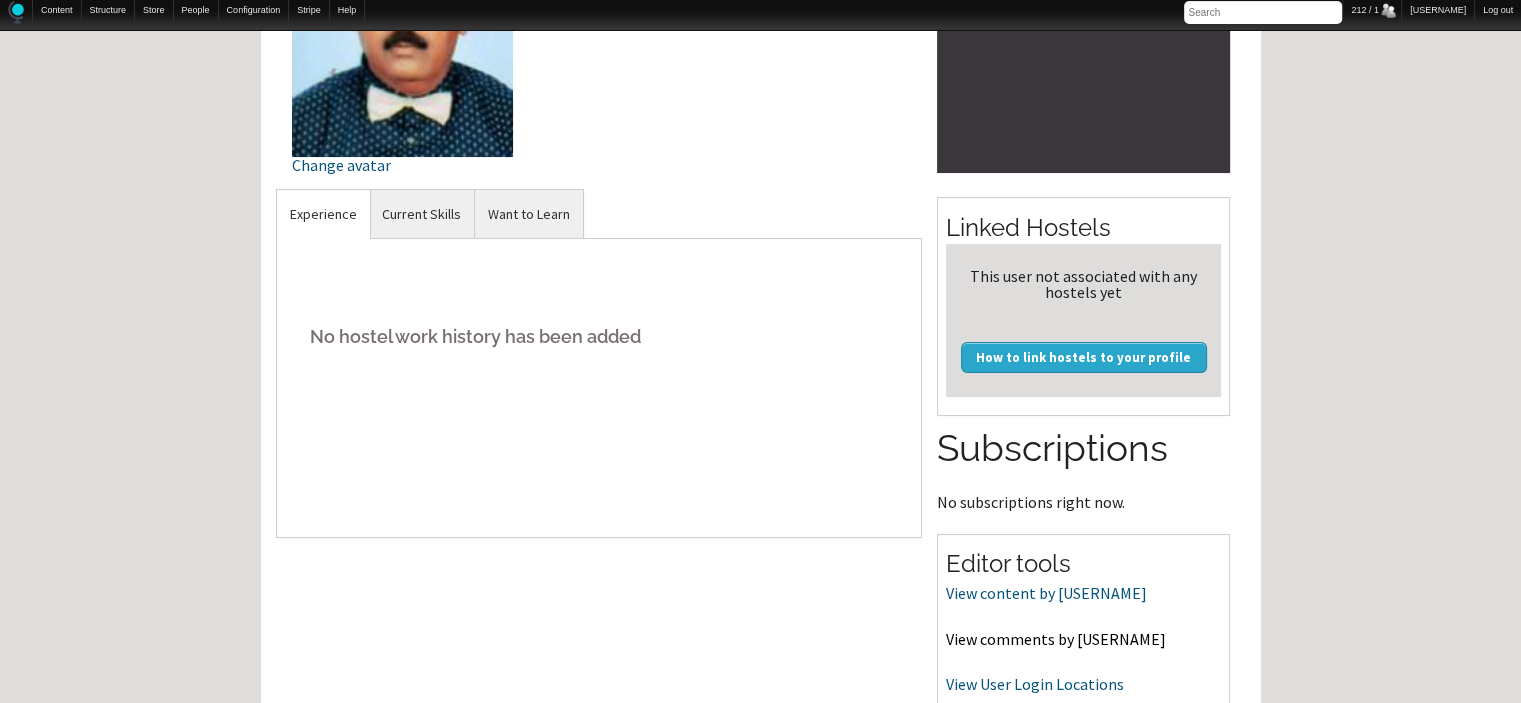 click on "View comments by [USERNAME]" at bounding box center [1056, 639] 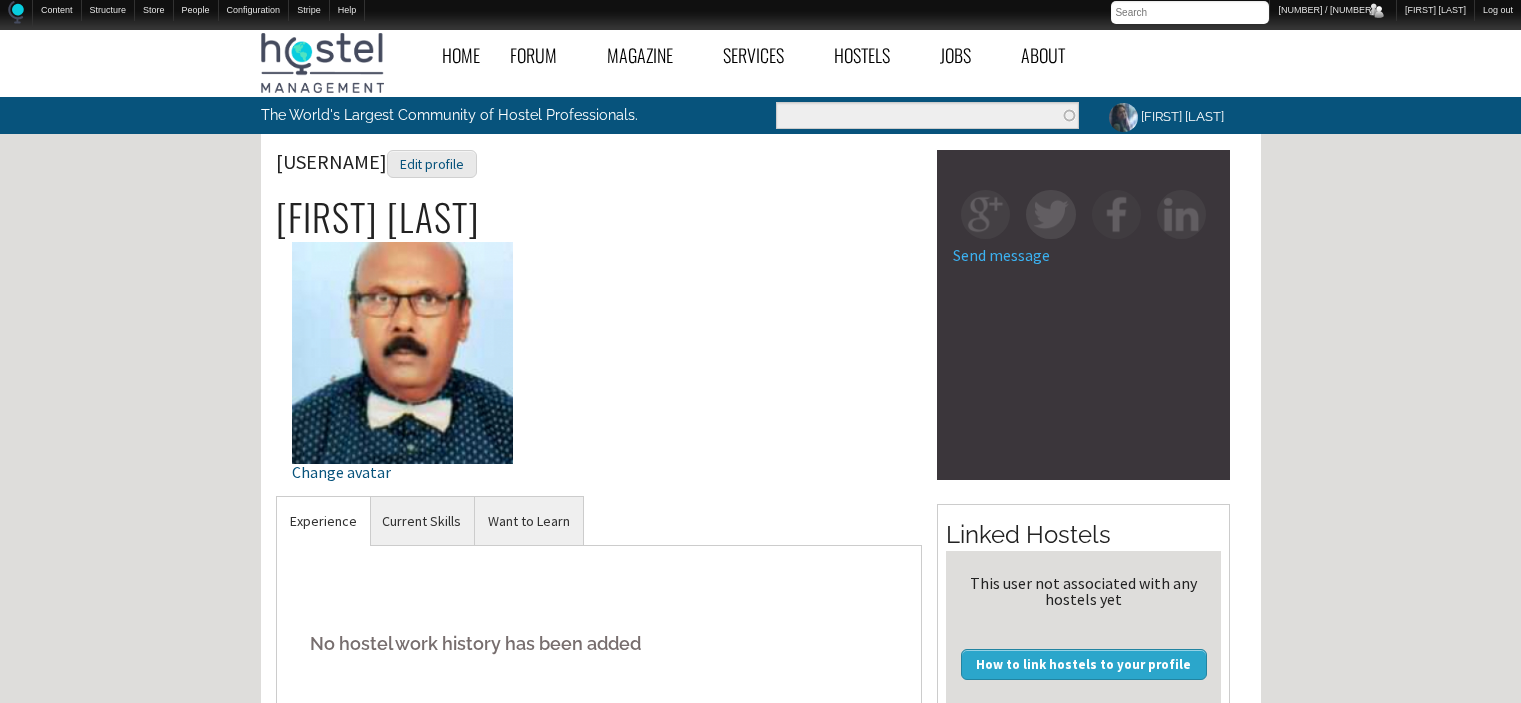 scroll, scrollTop: 307, scrollLeft: 0, axis: vertical 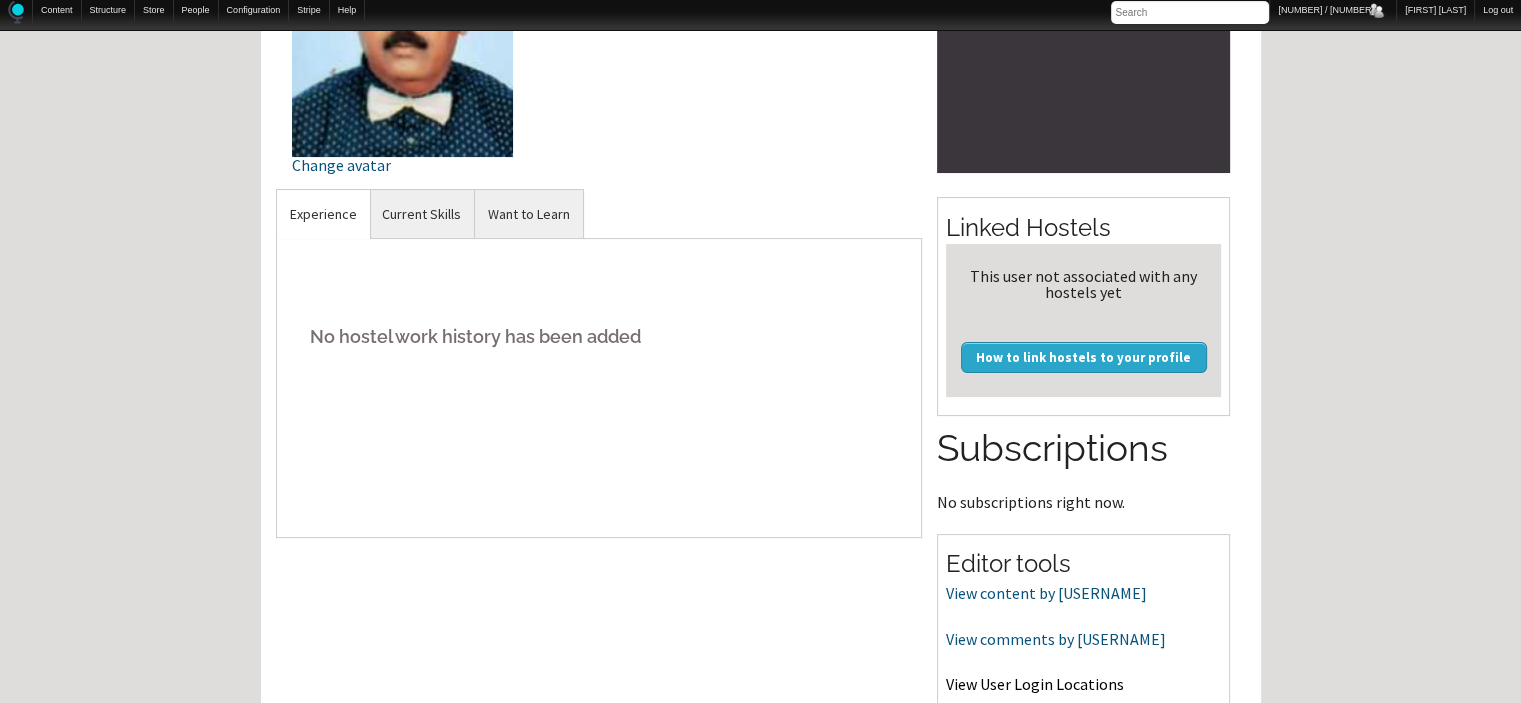 click on "View User Login Locations" at bounding box center (1035, 684) 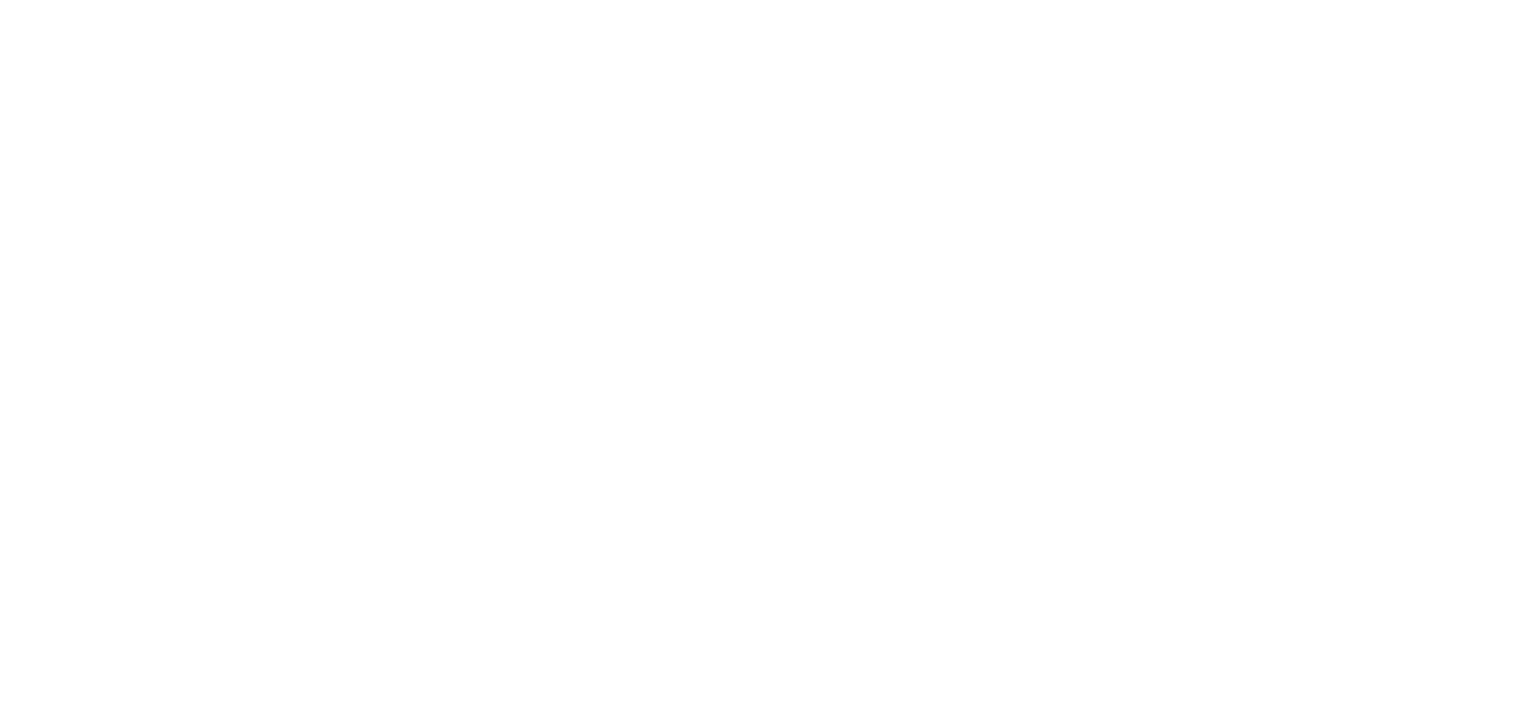 scroll, scrollTop: 0, scrollLeft: 0, axis: both 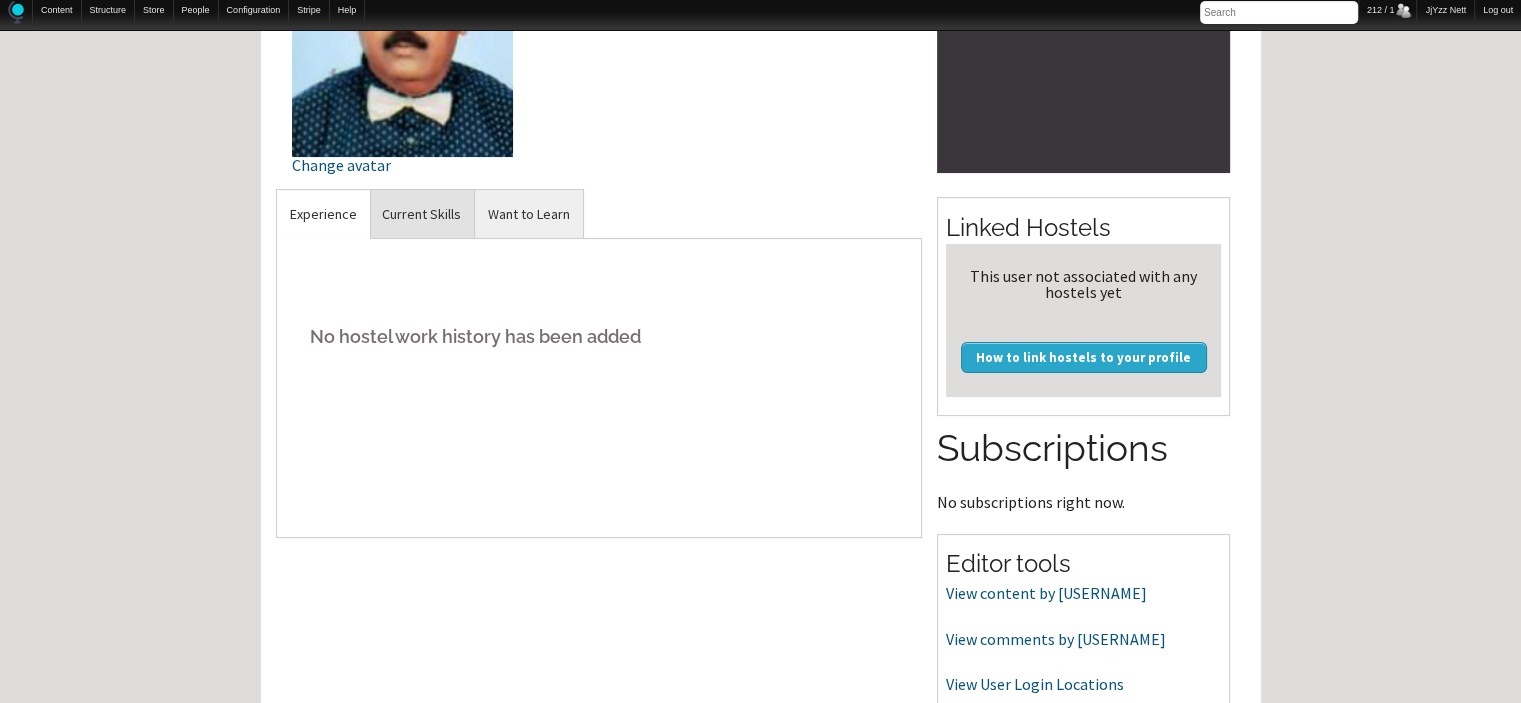 click on "Current Skills" at bounding box center (323, 214) 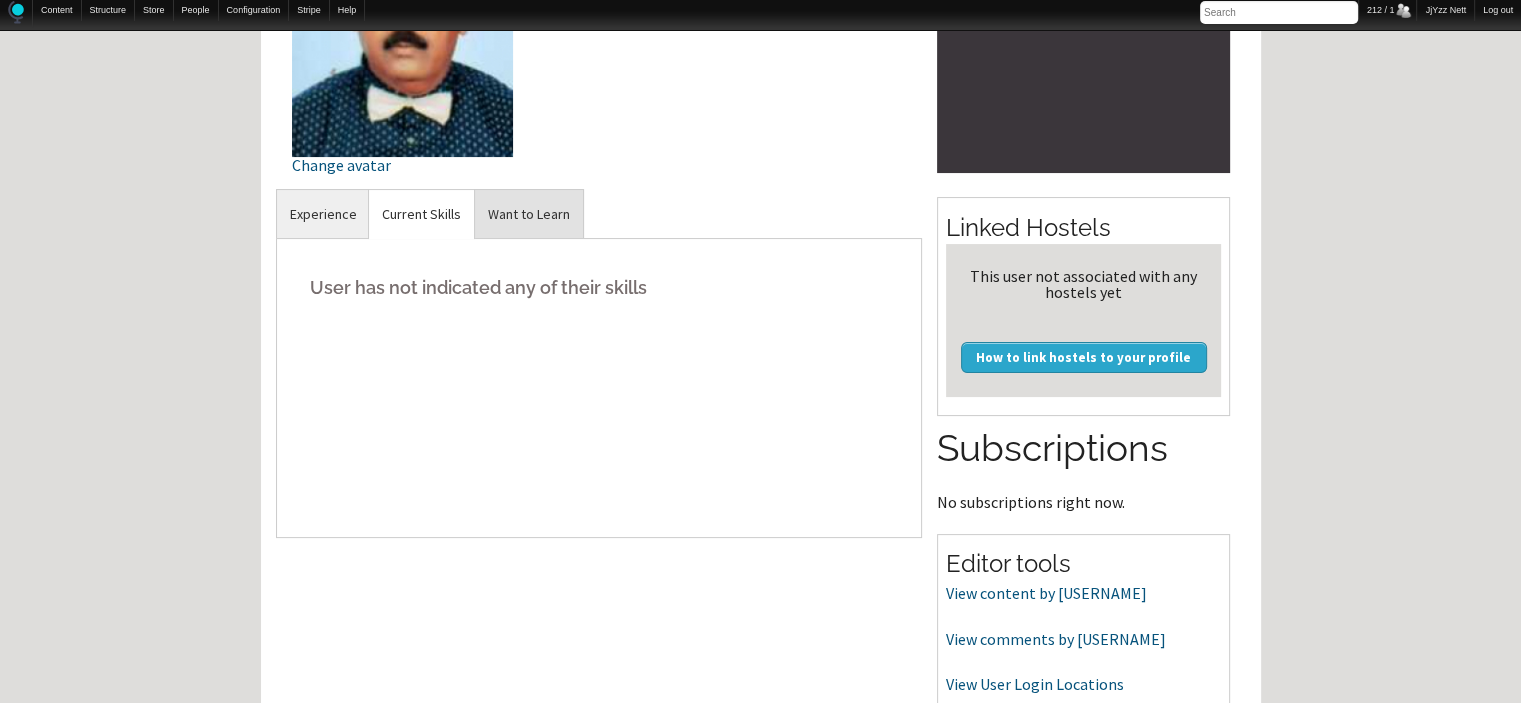 click on "Want to Learn" at bounding box center (323, 214) 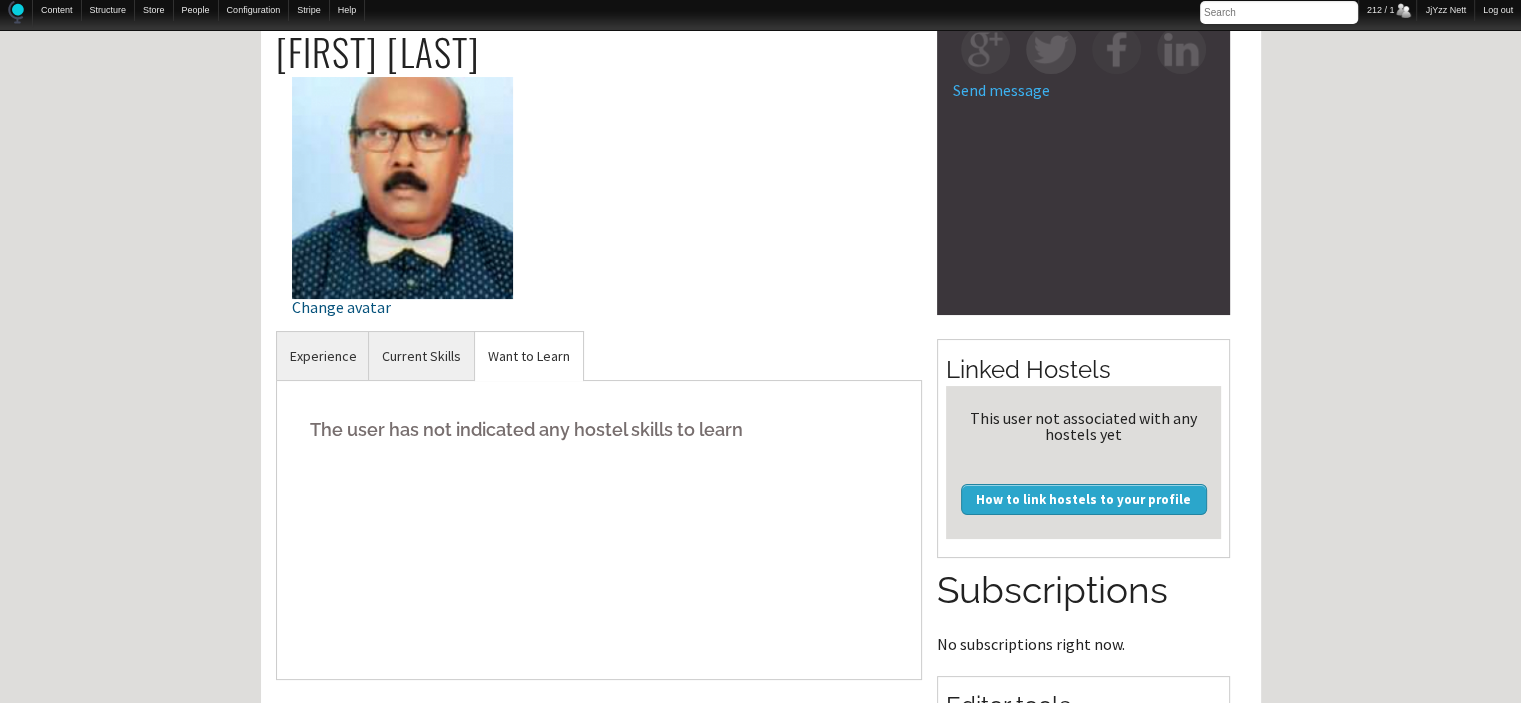 scroll, scrollTop: 0, scrollLeft: 0, axis: both 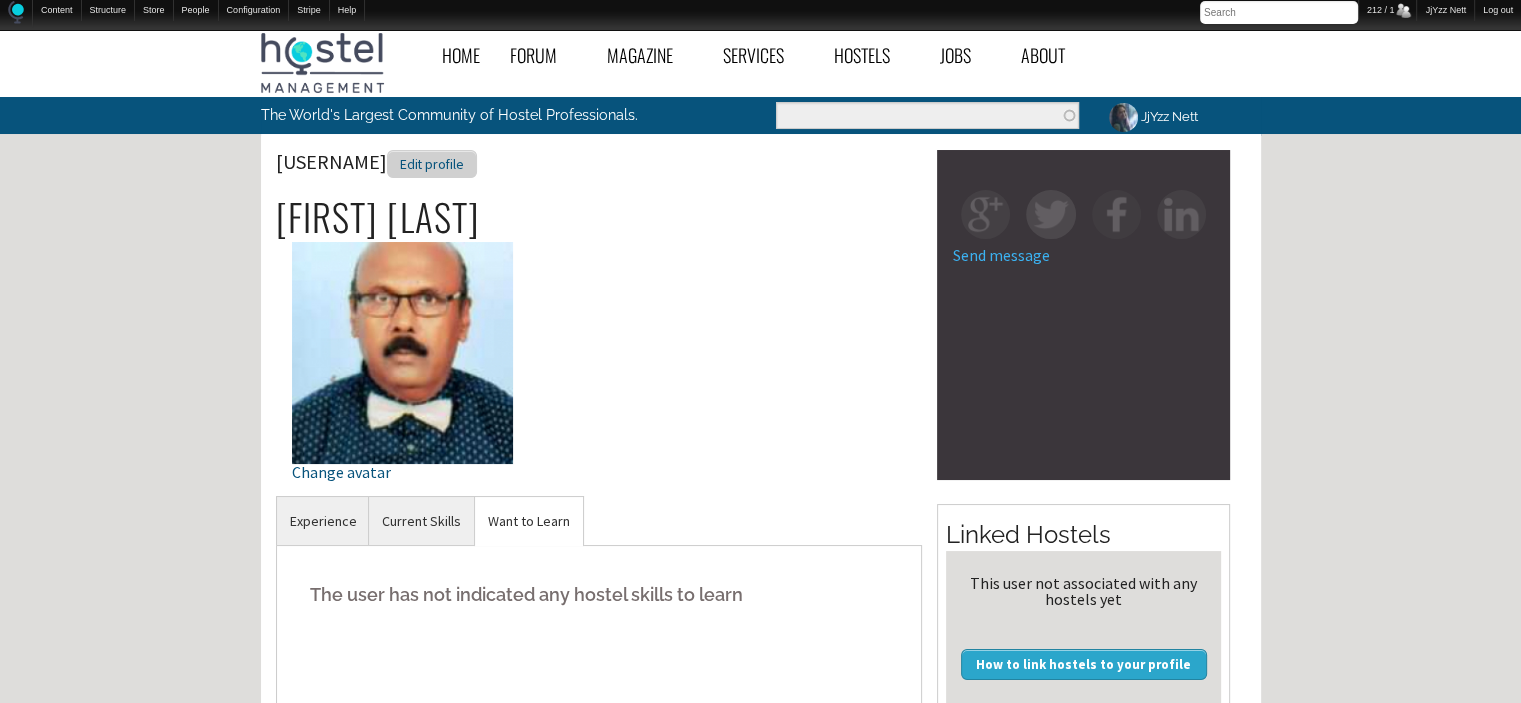 click on "Edit profile" at bounding box center [432, 164] 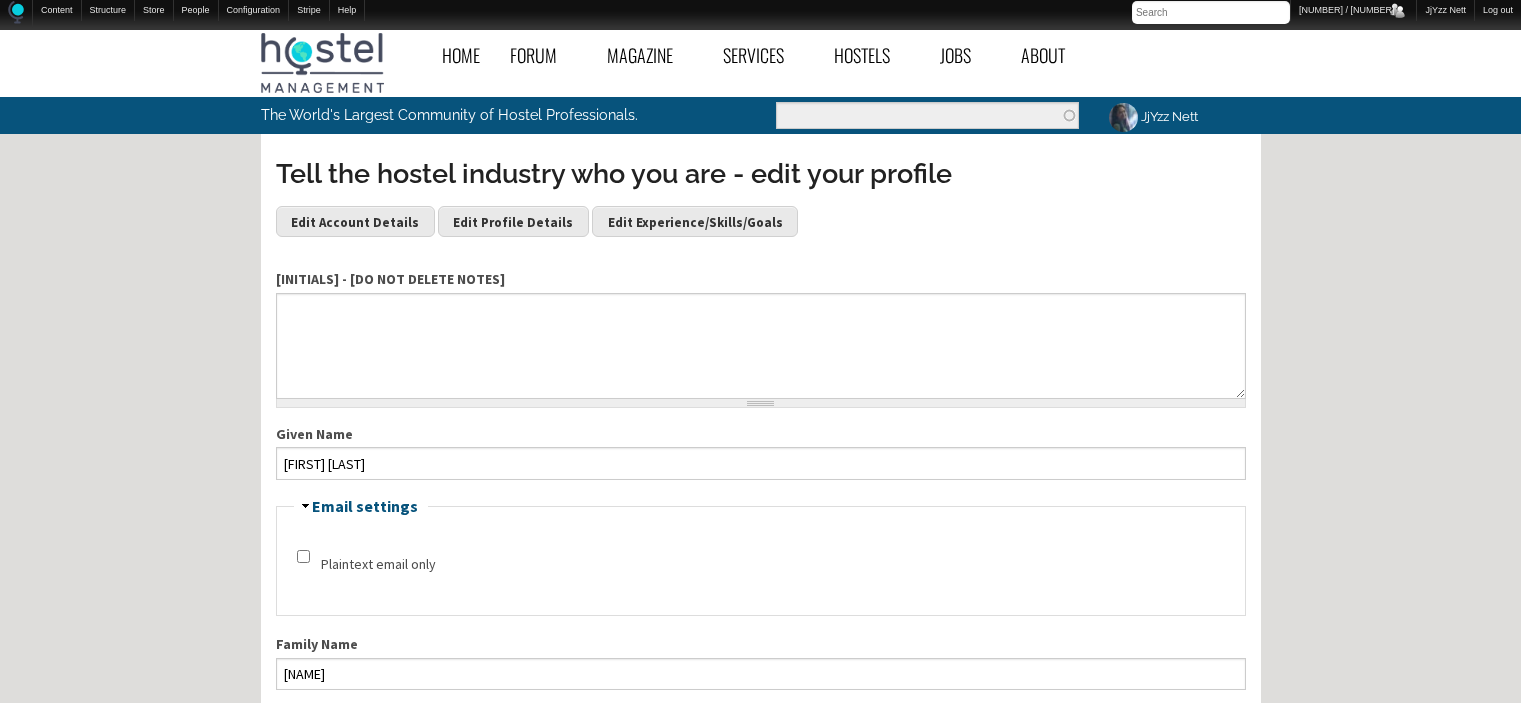 scroll, scrollTop: 0, scrollLeft: 0, axis: both 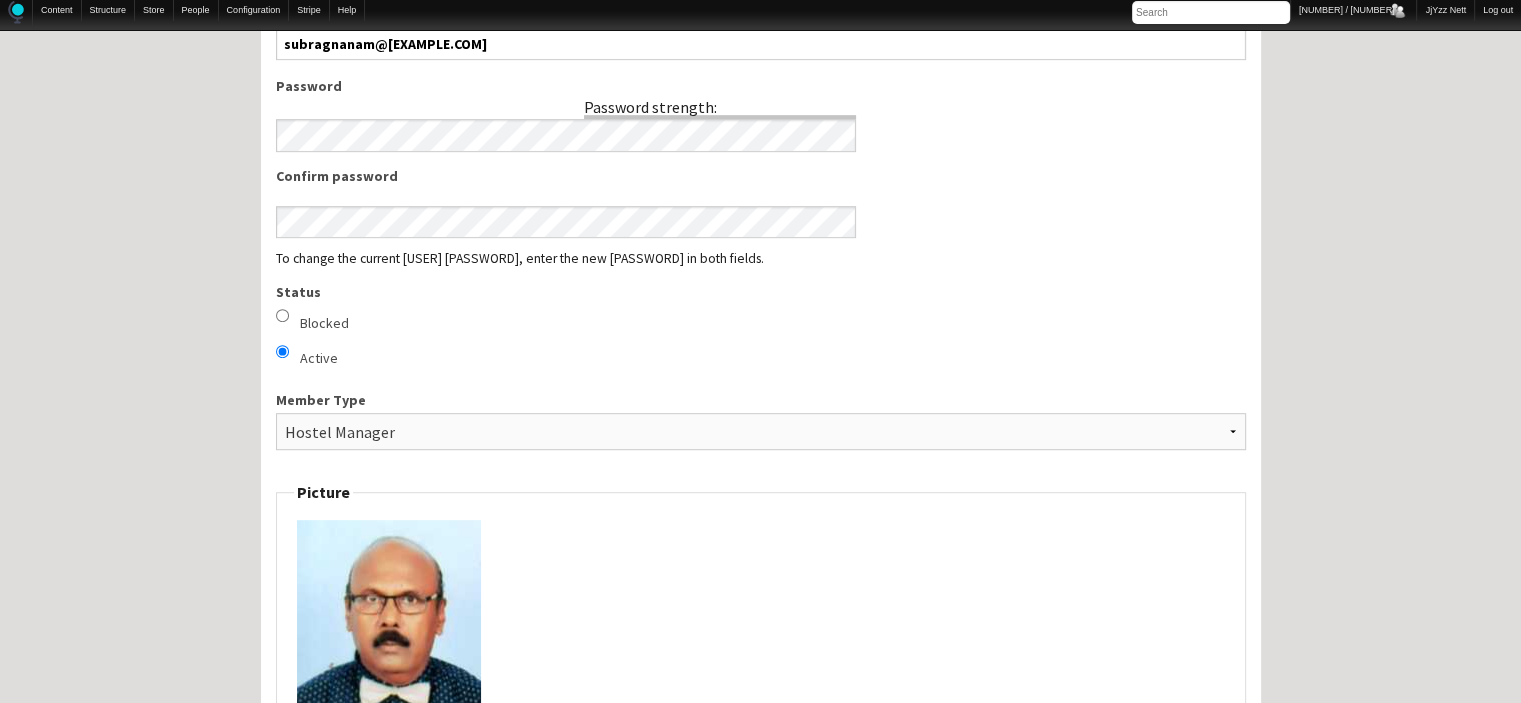 click on "Blocked" at bounding box center (324, 323) 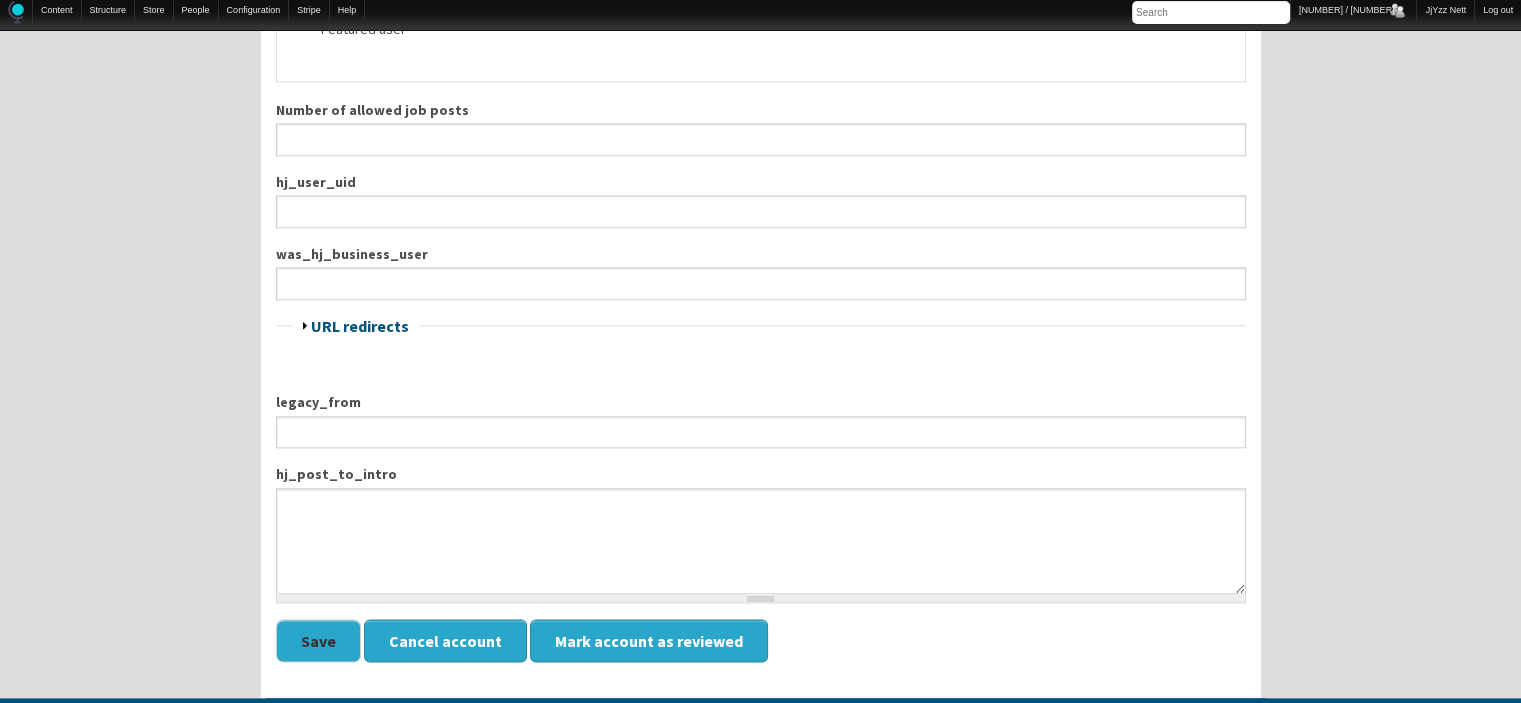 scroll, scrollTop: 2402, scrollLeft: 0, axis: vertical 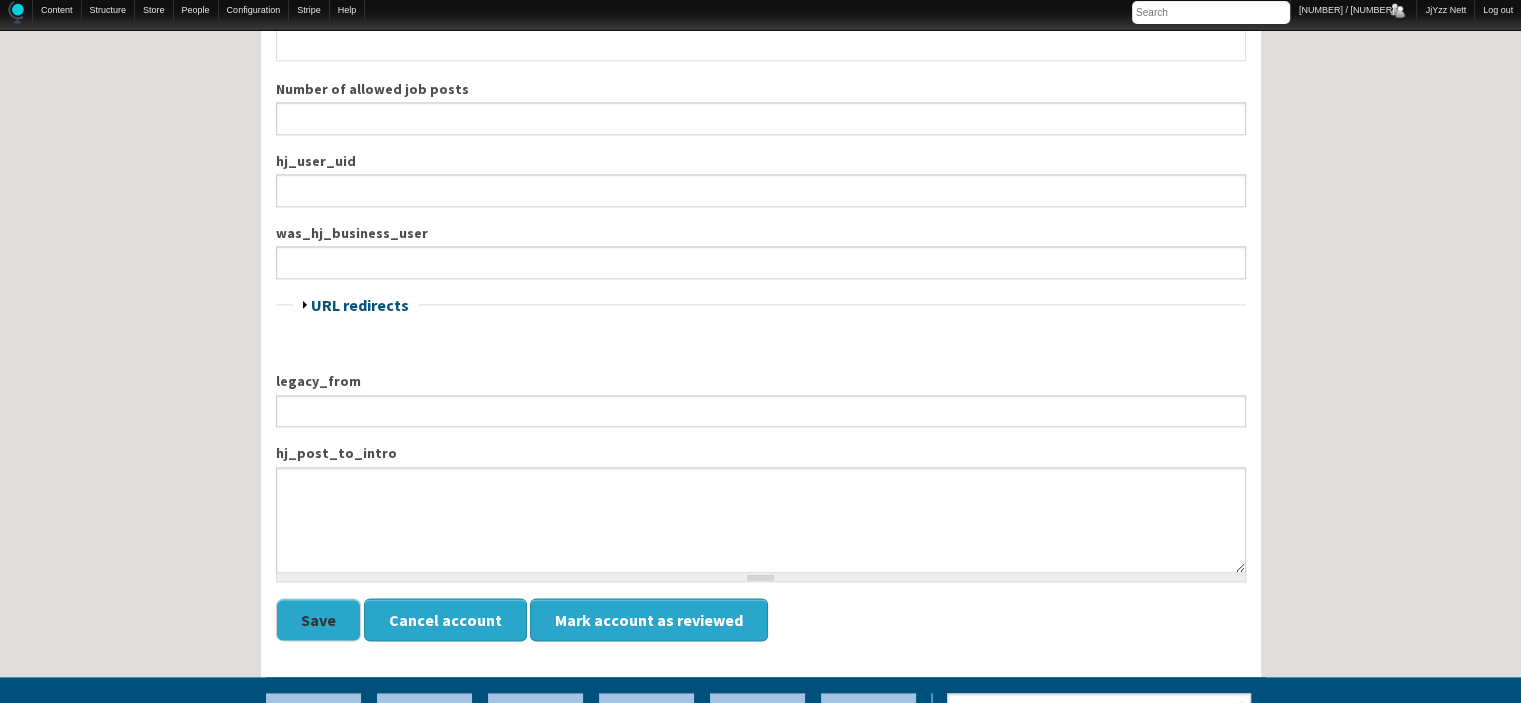 click on "Save" at bounding box center [318, 619] 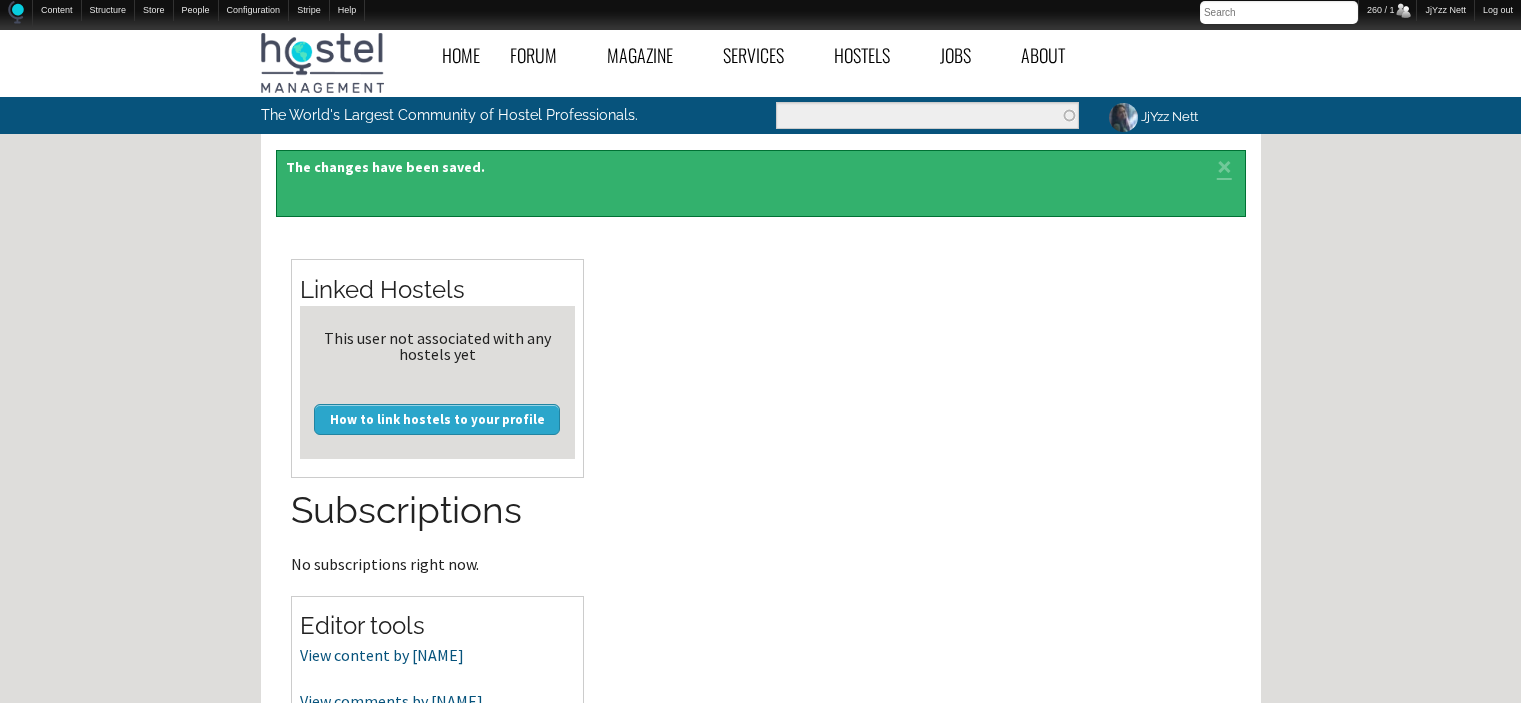 scroll, scrollTop: 0, scrollLeft: 0, axis: both 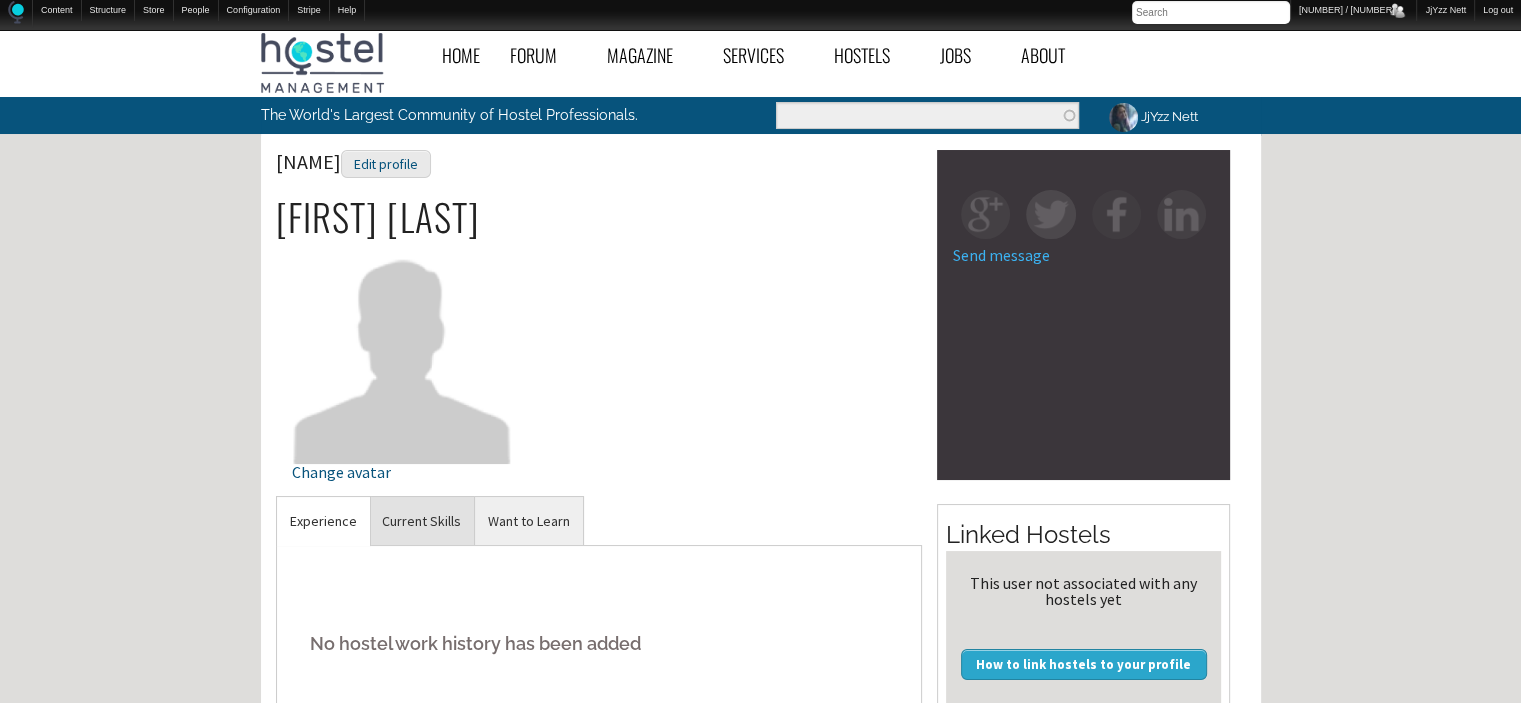 click on "Current Skills" at bounding box center (323, 521) 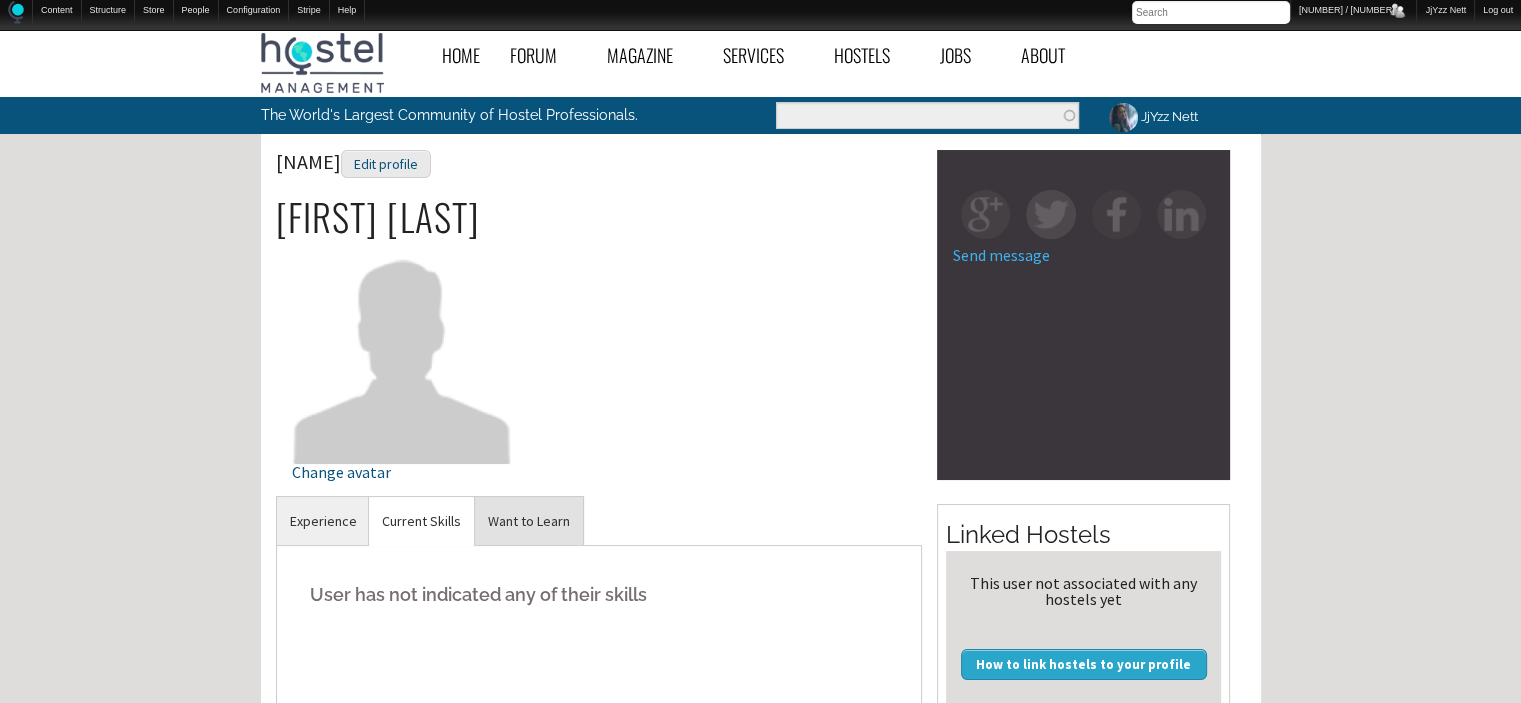 click on "Want to Learn" at bounding box center (323, 521) 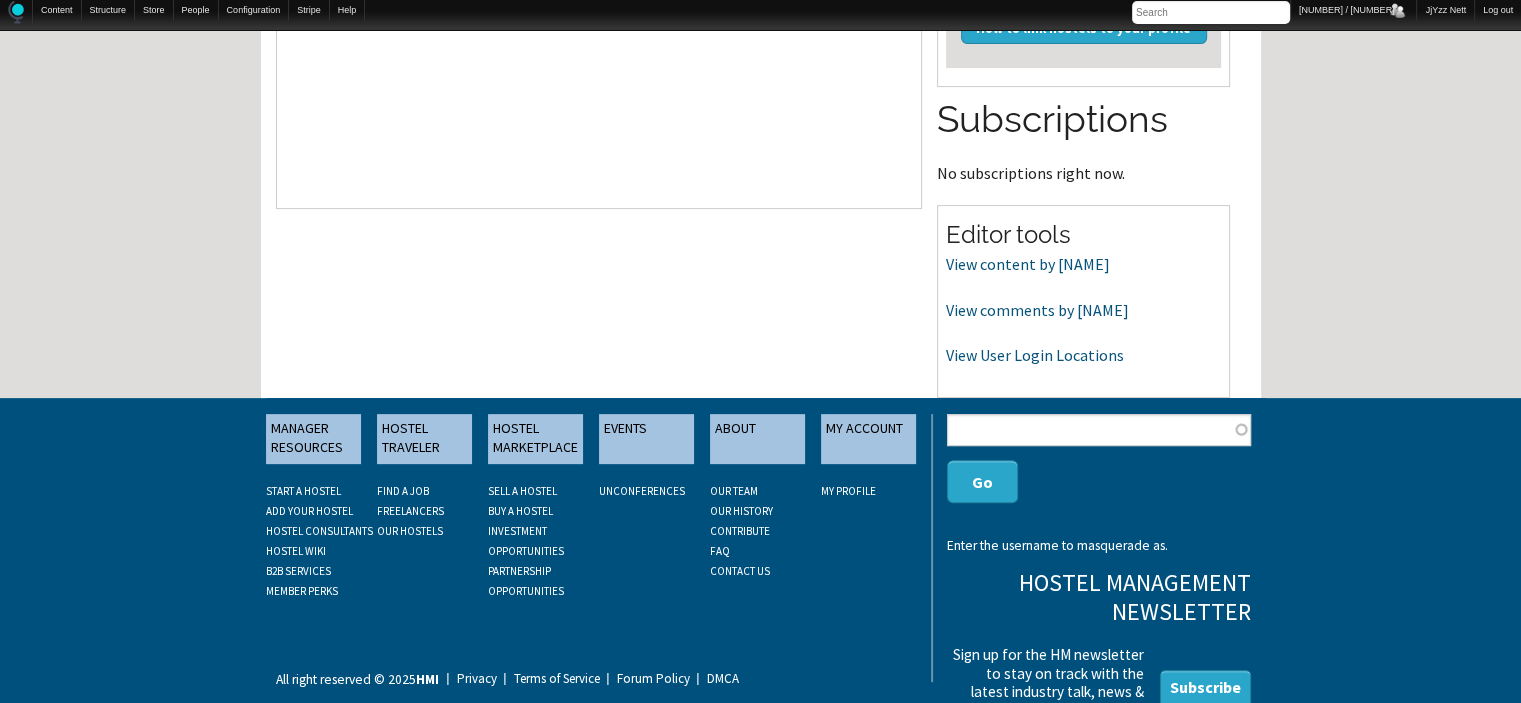 scroll, scrollTop: 653, scrollLeft: 0, axis: vertical 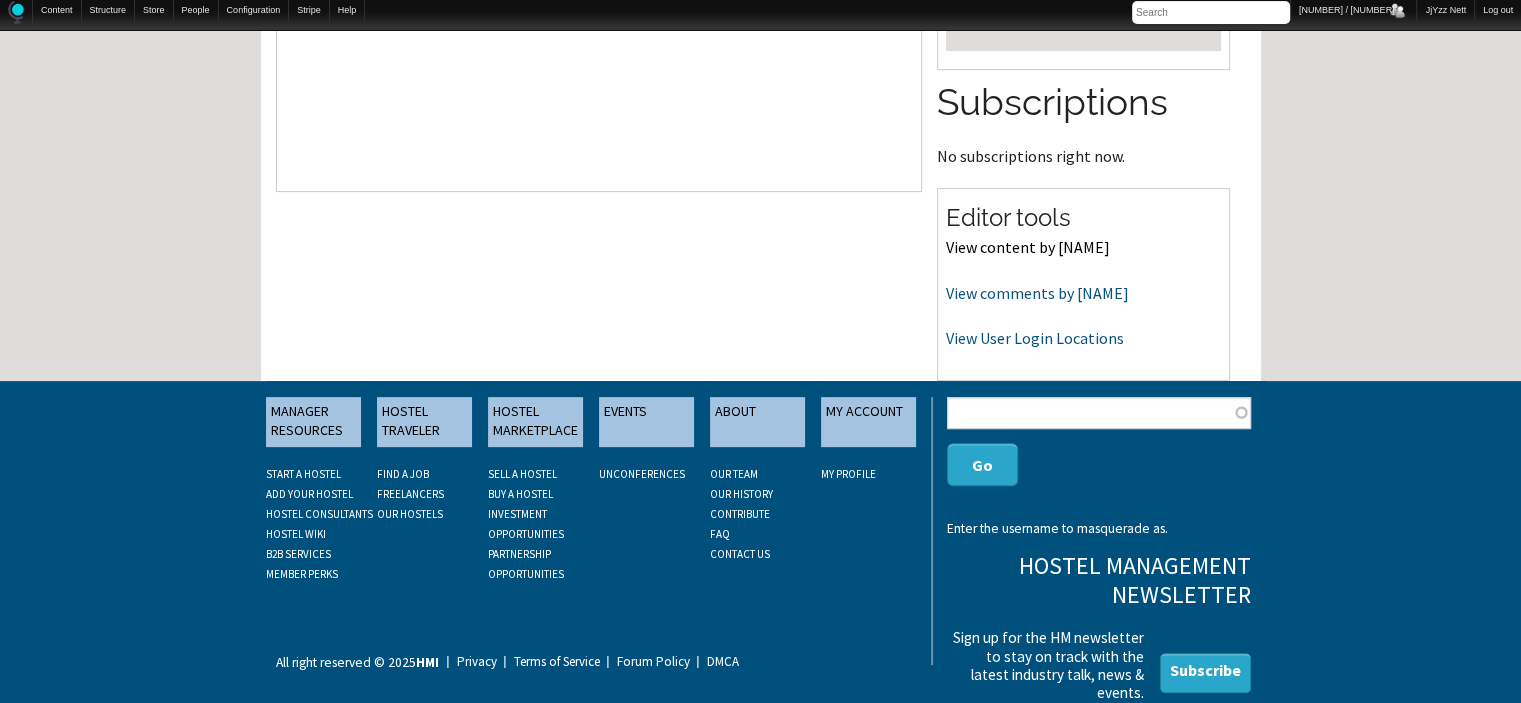 click on "View content by [NAME]" at bounding box center [1028, 247] 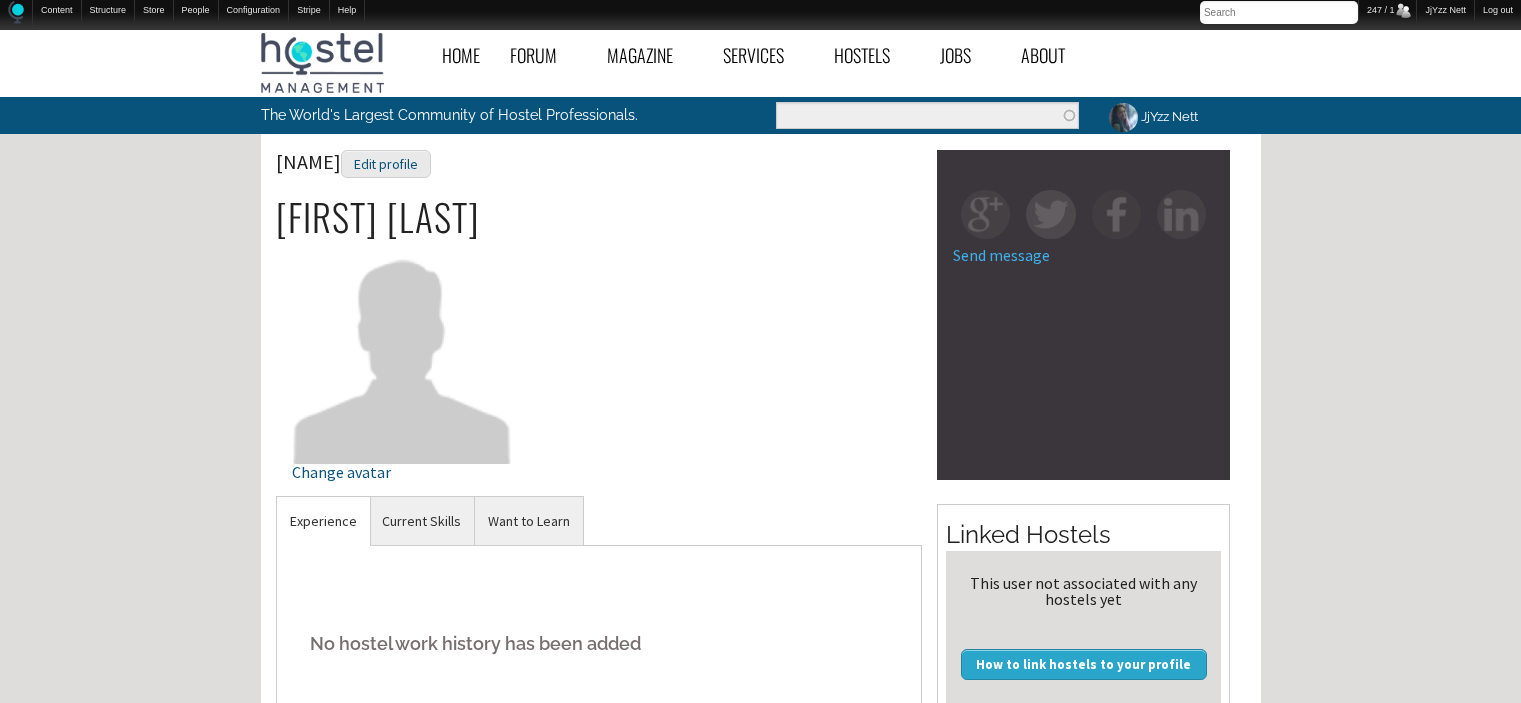 scroll, scrollTop: 653, scrollLeft: 0, axis: vertical 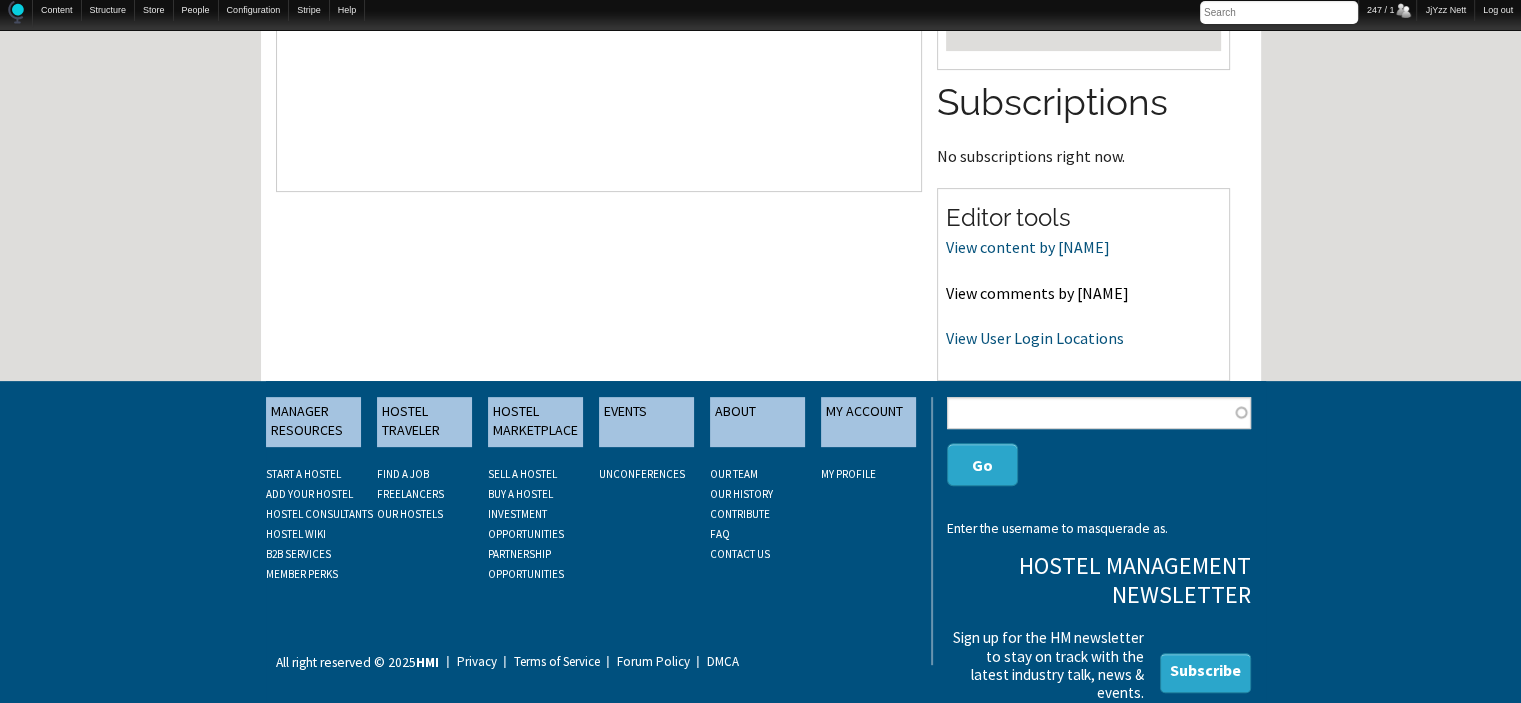 click on "View comments by [NAME]" at bounding box center (1037, 293) 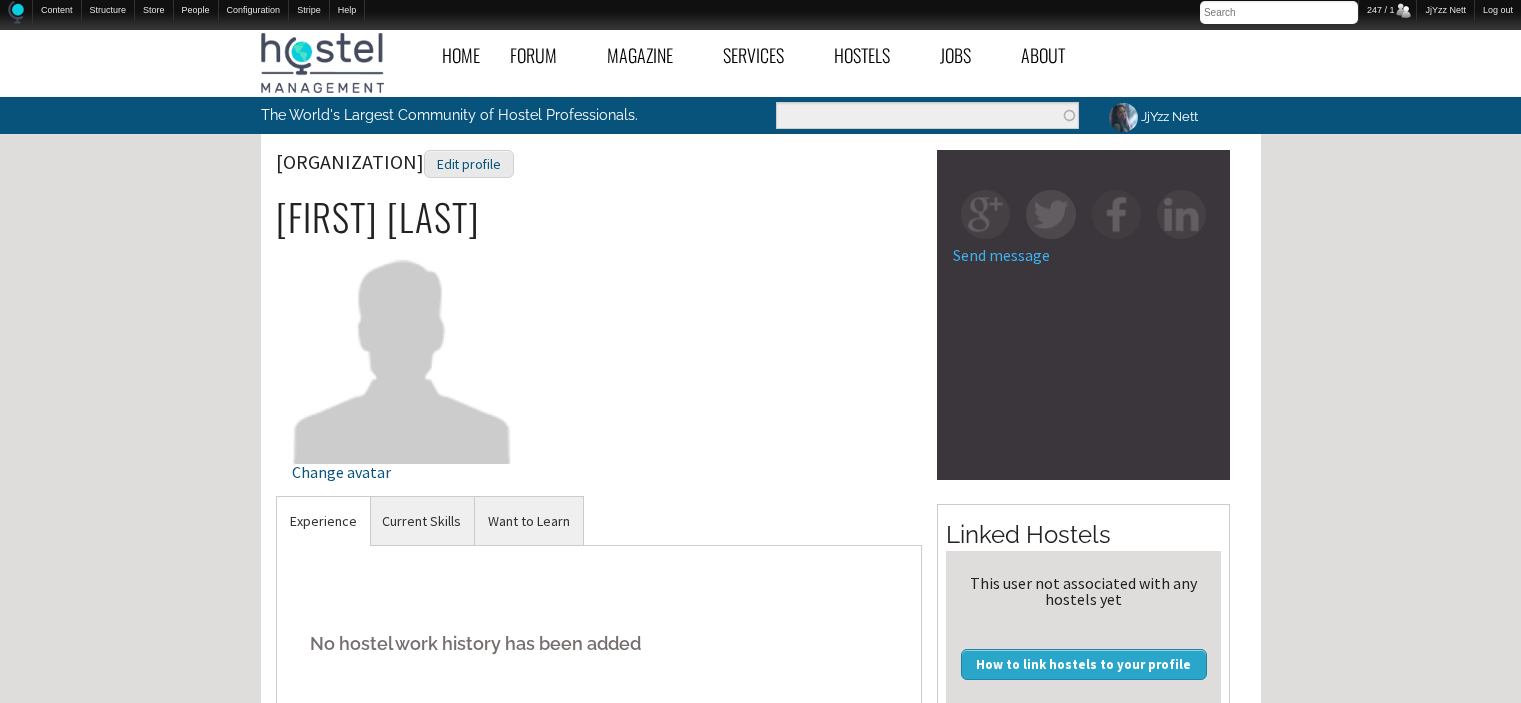 scroll, scrollTop: 653, scrollLeft: 0, axis: vertical 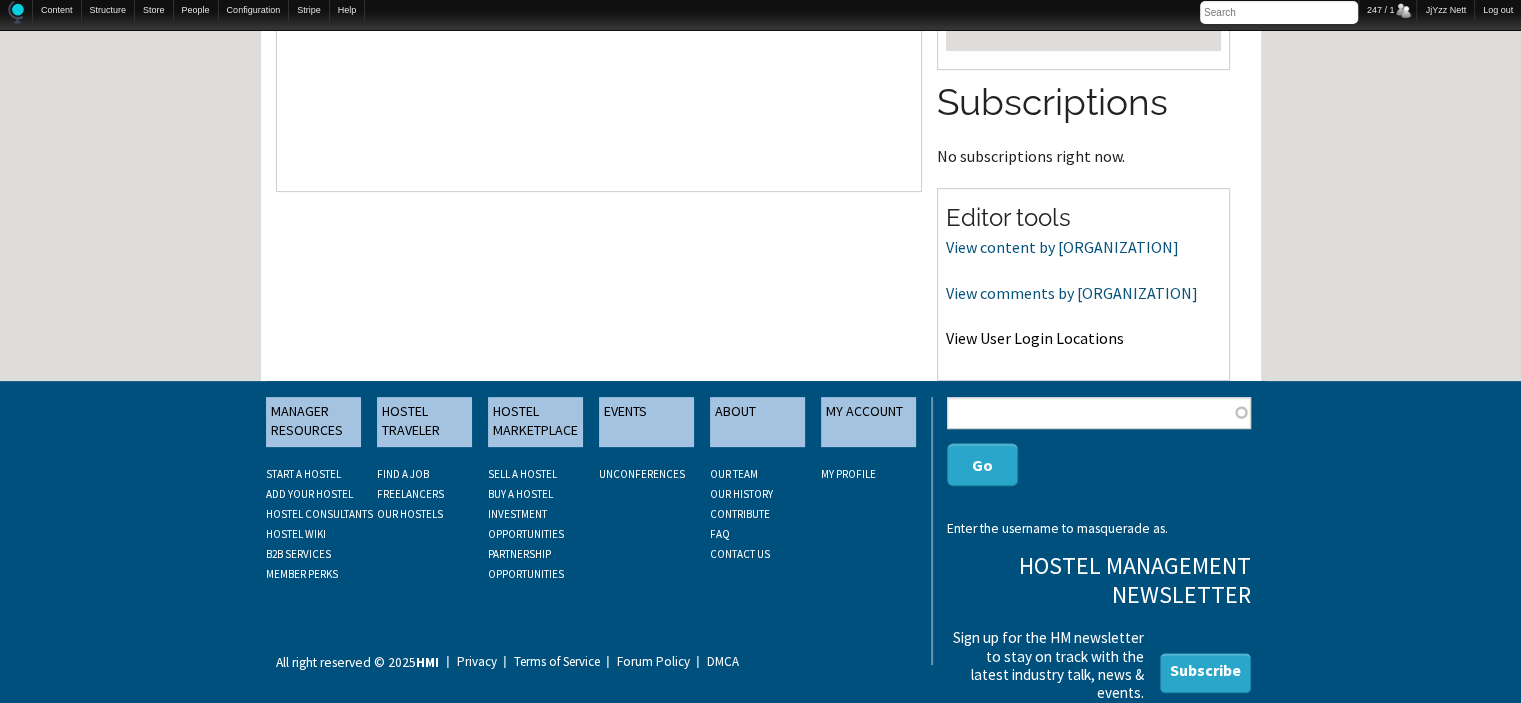 click on "View User Login Locations" at bounding box center (1035, 338) 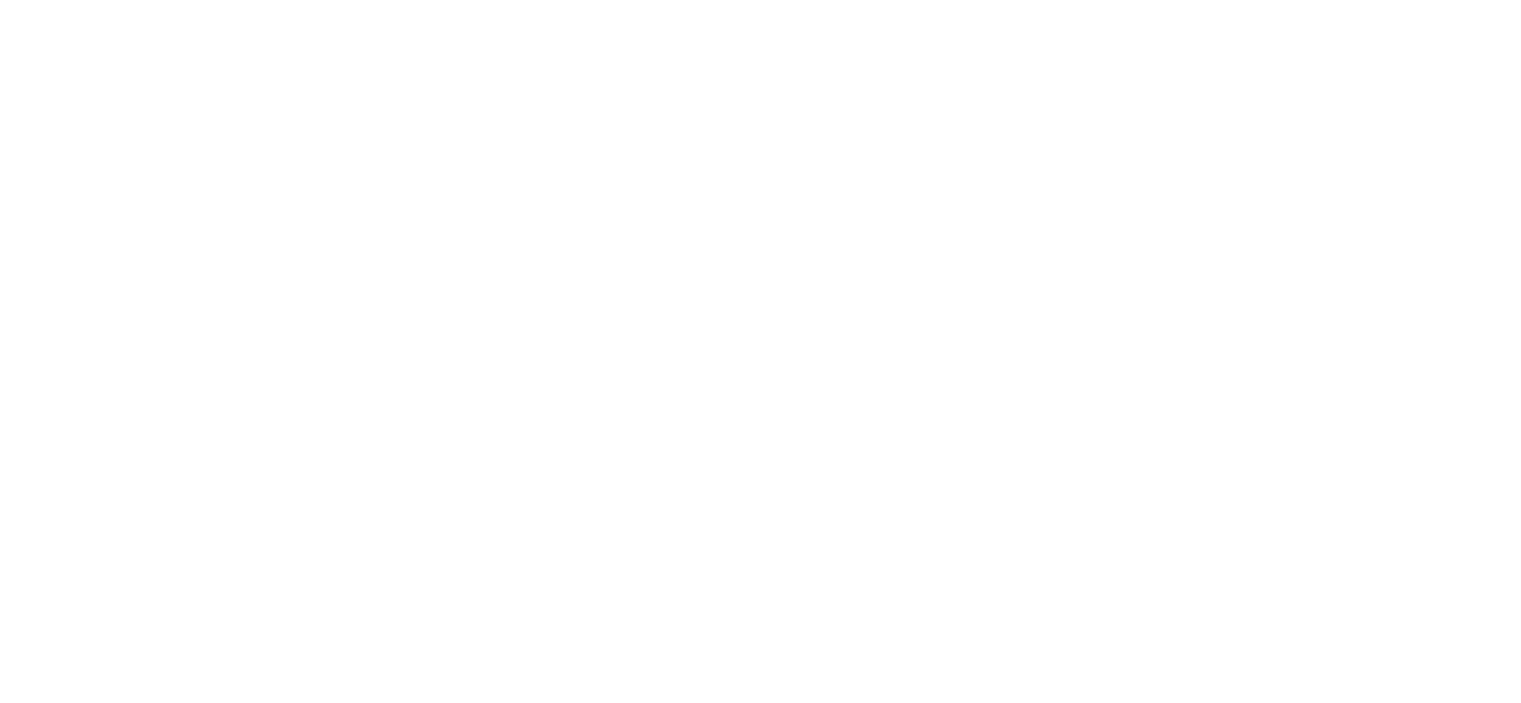 scroll, scrollTop: 0, scrollLeft: 0, axis: both 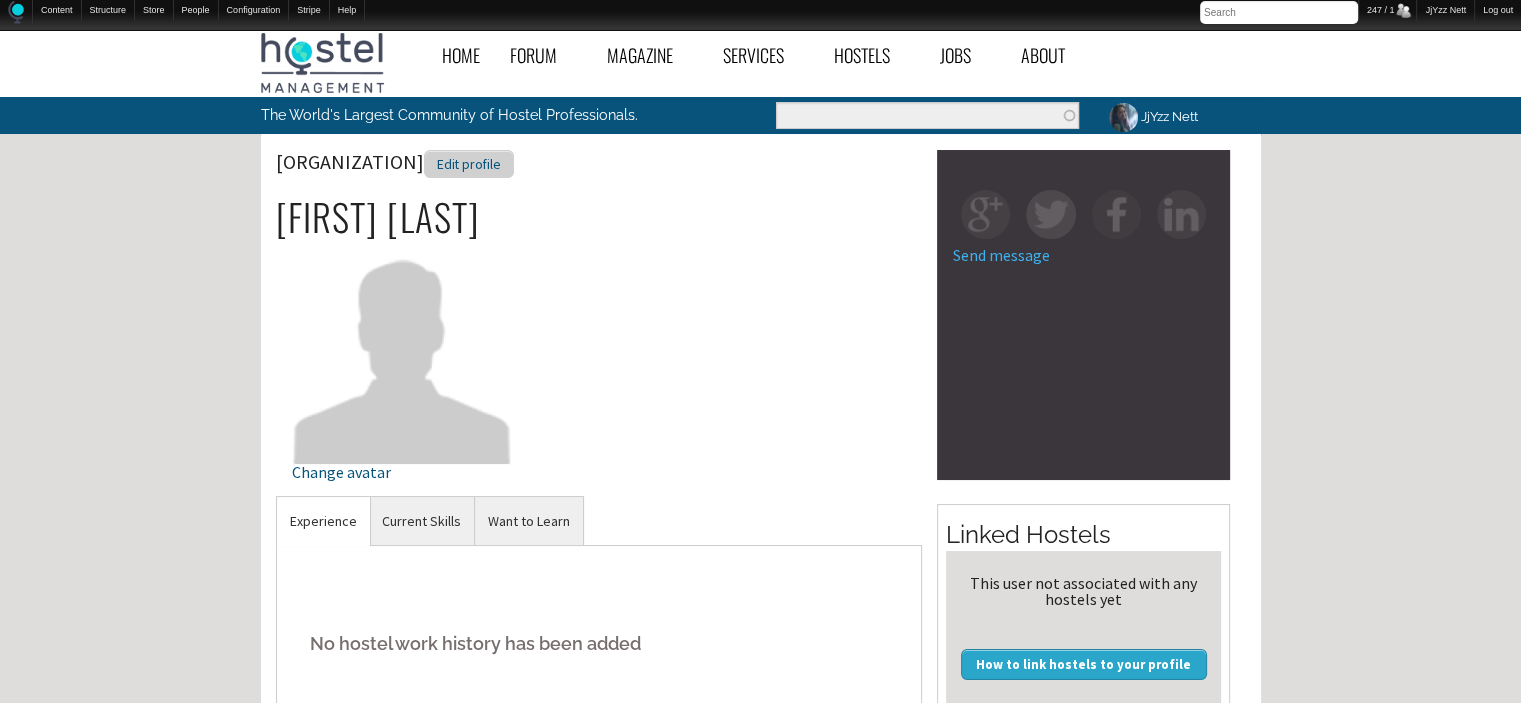 click on "Edit profile" at bounding box center (469, 164) 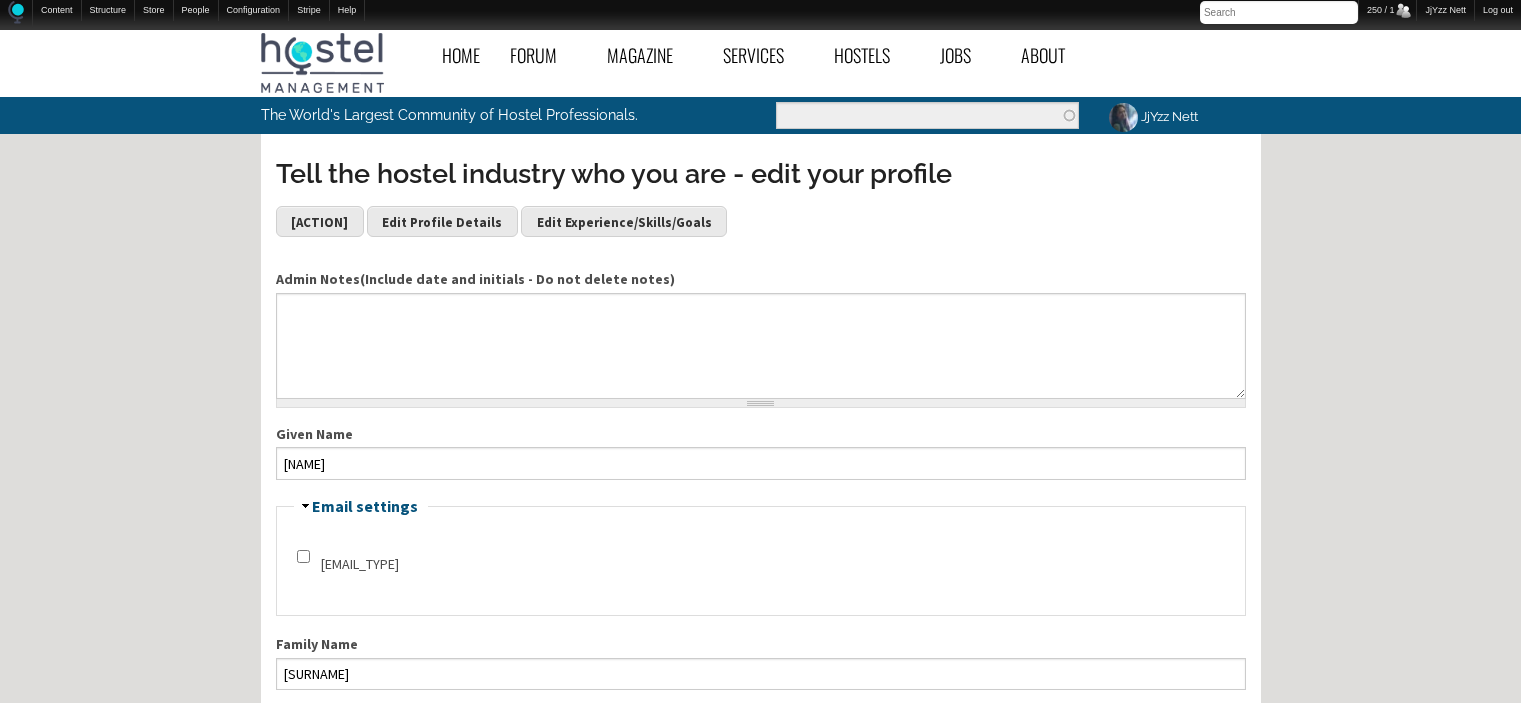 scroll, scrollTop: 0, scrollLeft: 0, axis: both 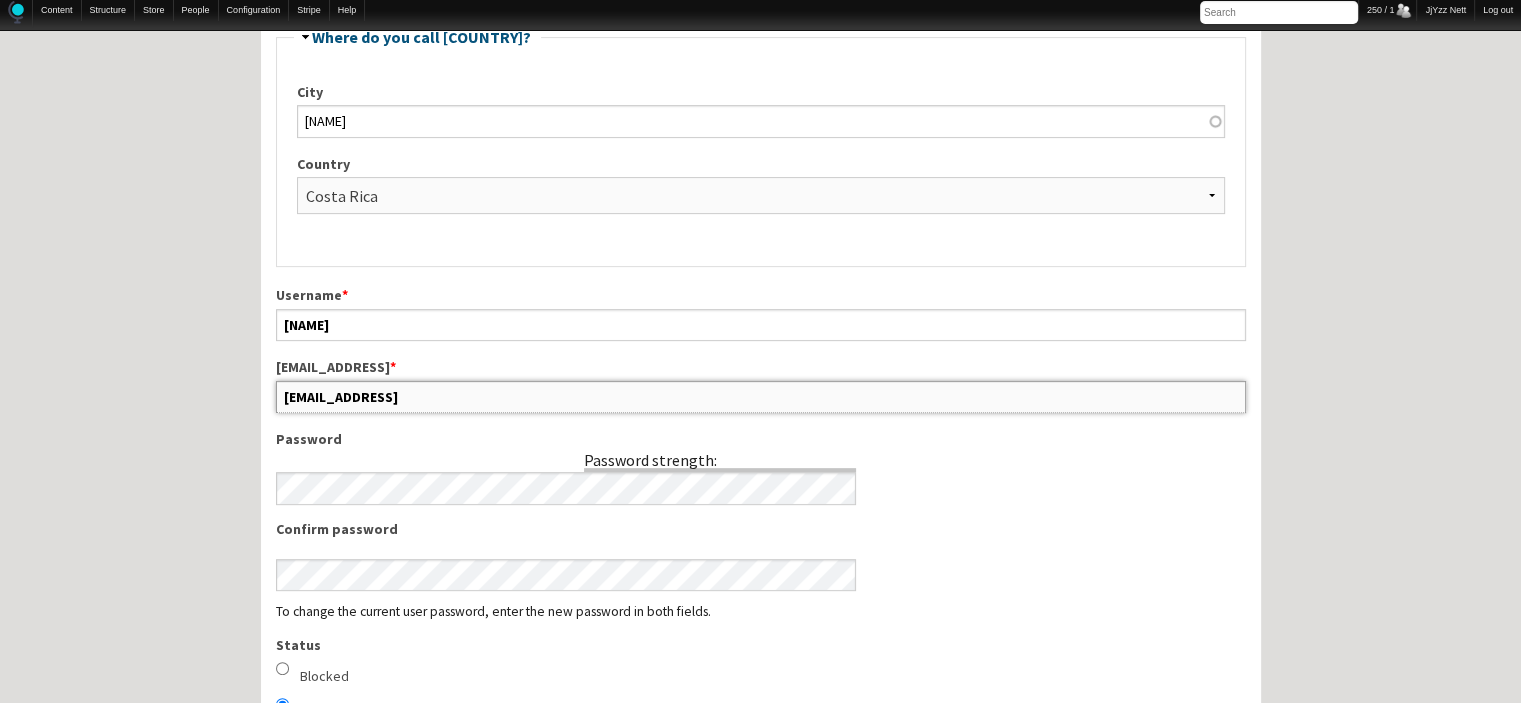 drag, startPoint x: 516, startPoint y: 392, endPoint x: 245, endPoint y: 426, distance: 273.1245 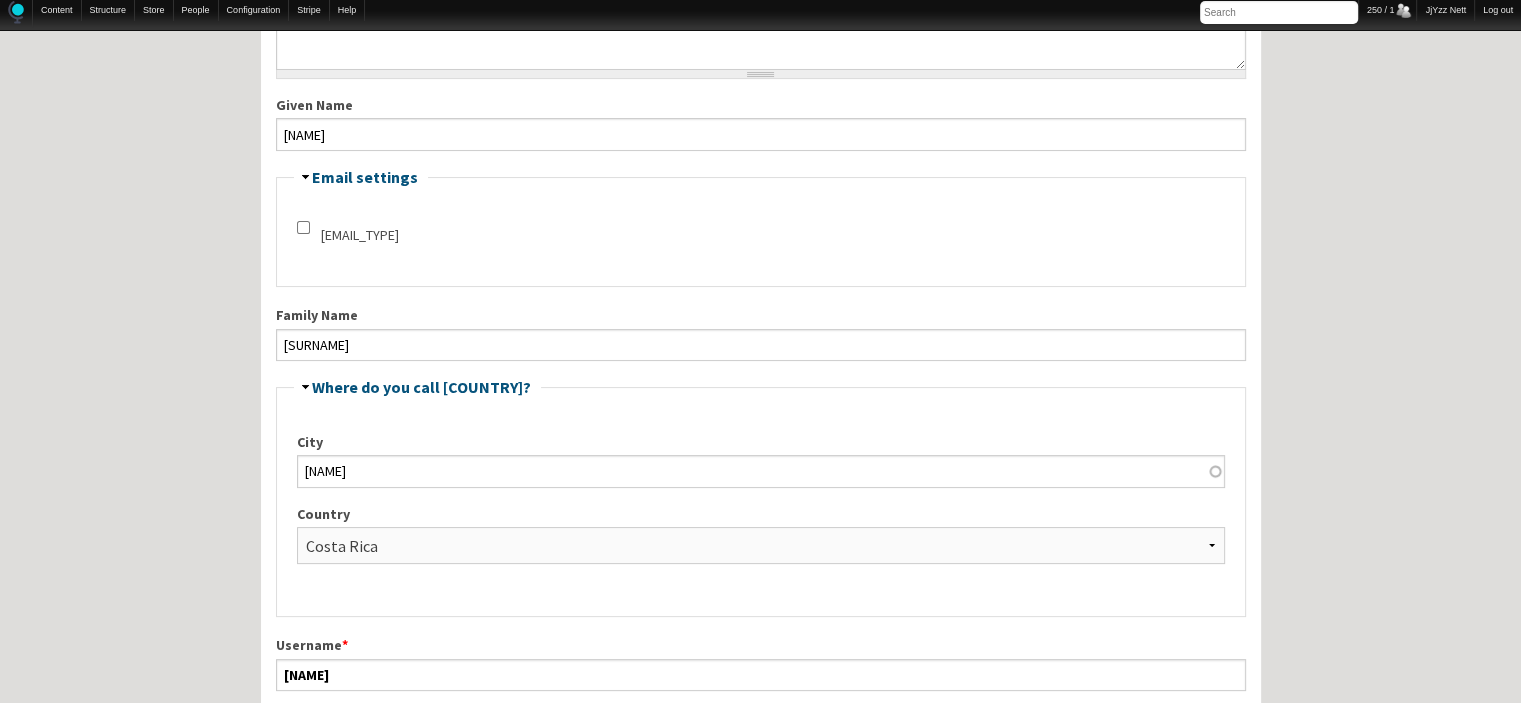 scroll, scrollTop: 384, scrollLeft: 0, axis: vertical 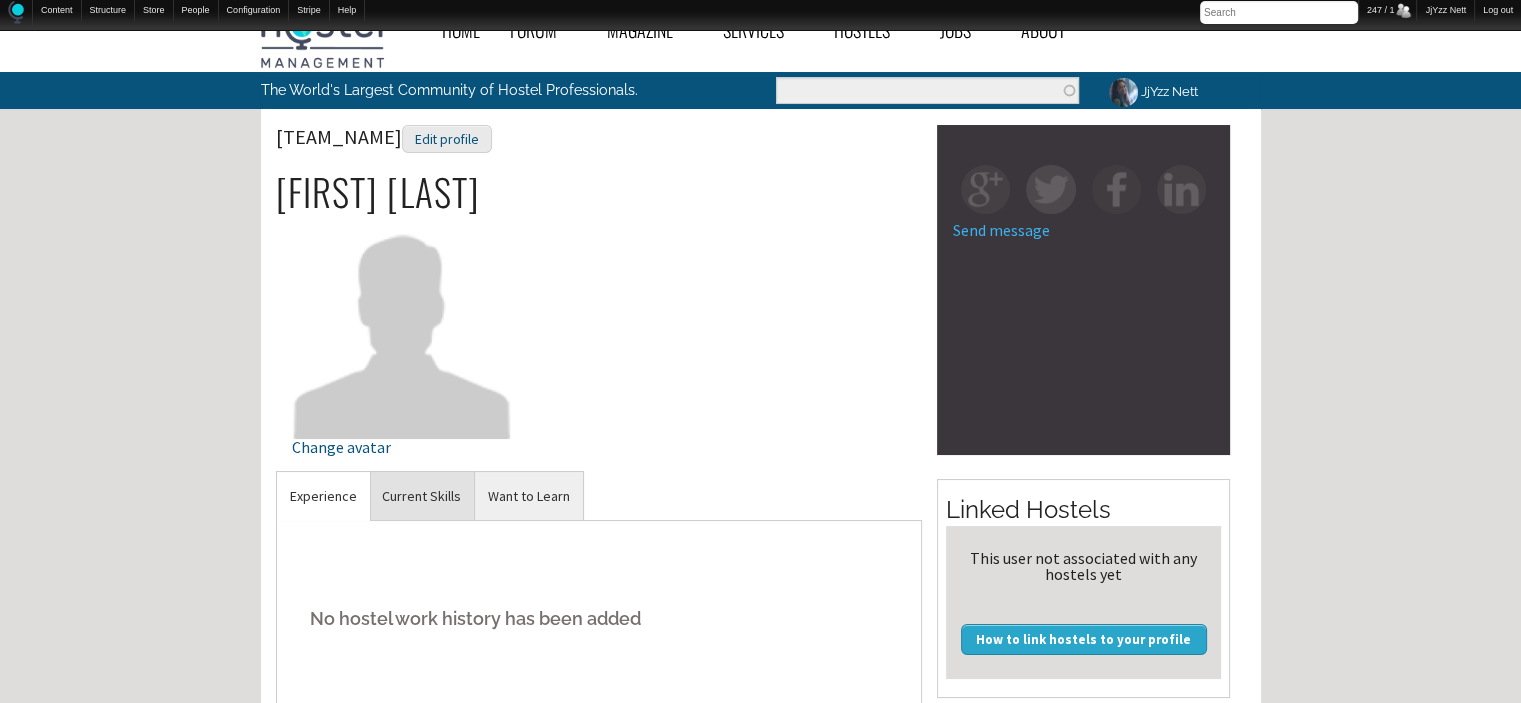 click on "Current Skills" at bounding box center (323, 496) 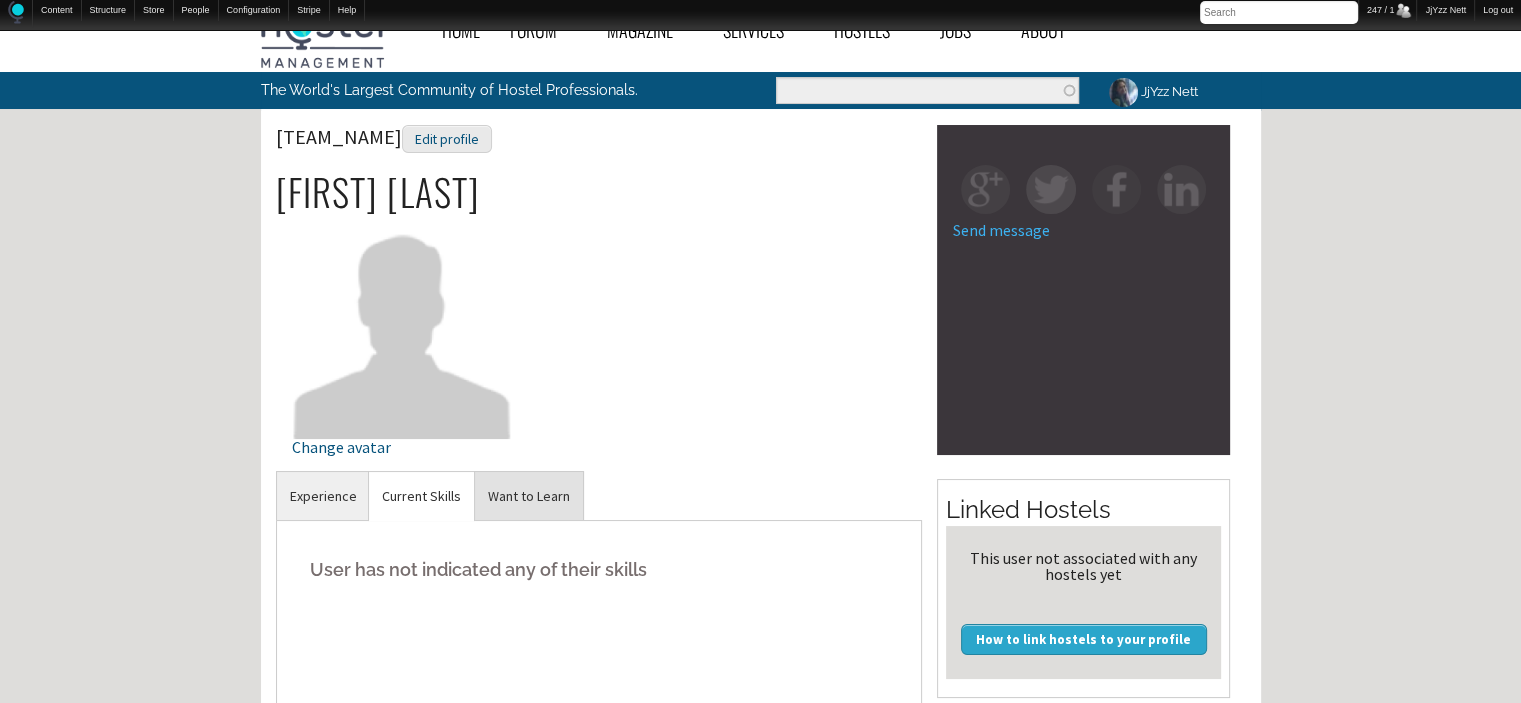 click on "Want to Learn" at bounding box center [323, 496] 